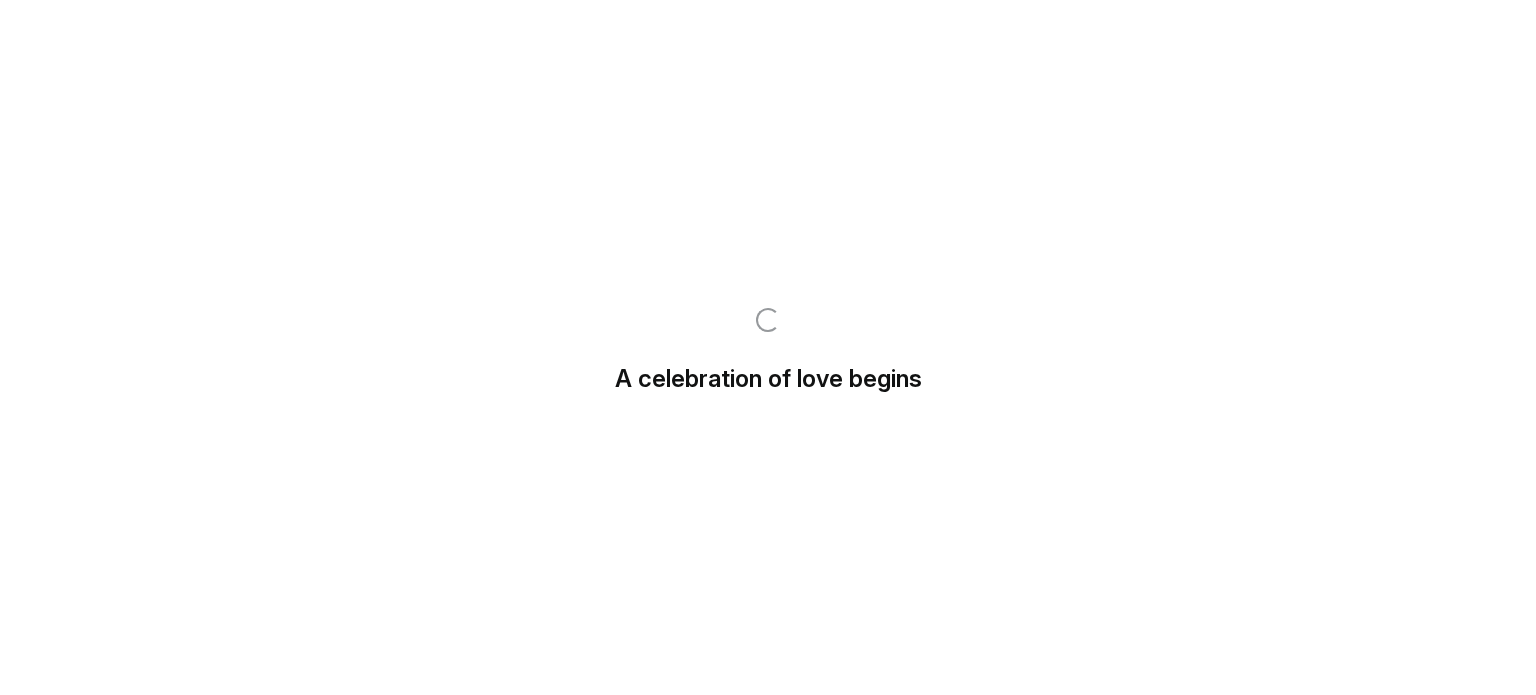 scroll, scrollTop: 0, scrollLeft: 0, axis: both 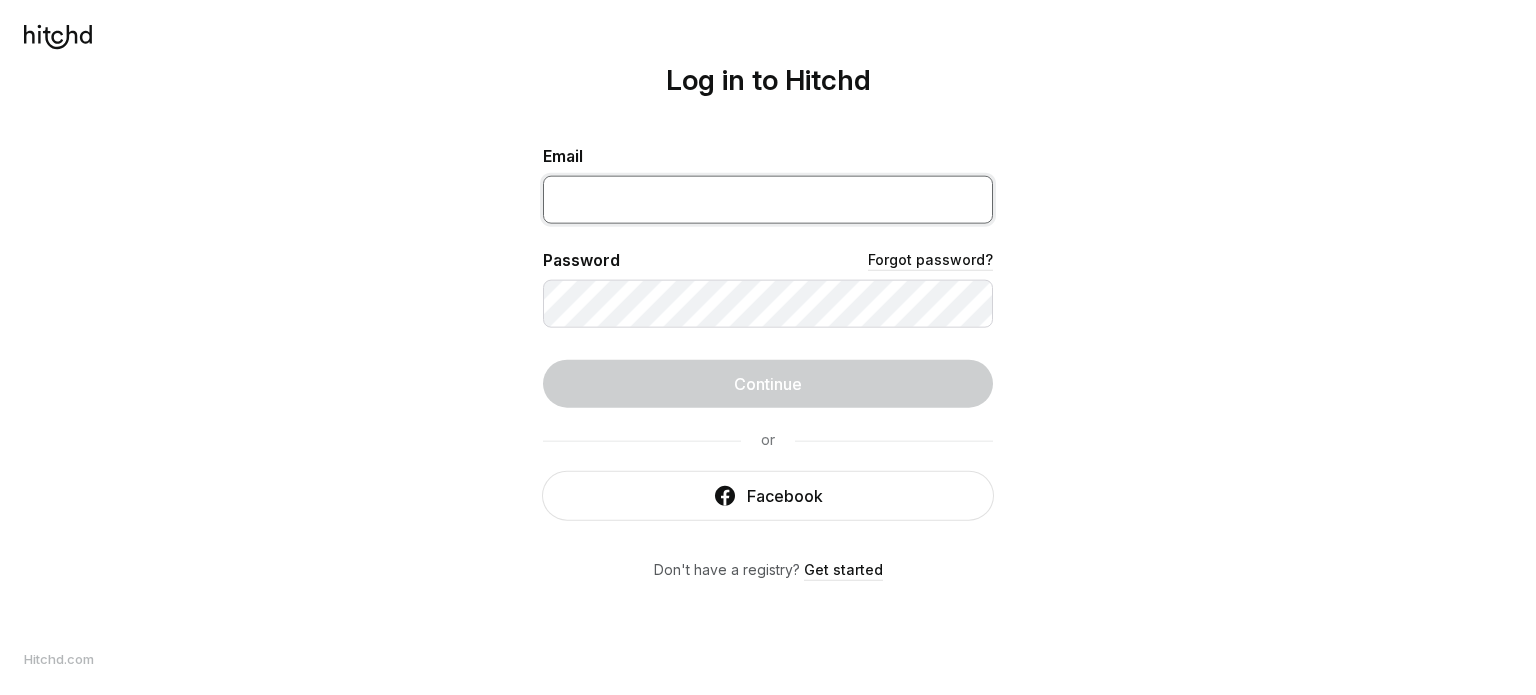 type on "[EMAIL]" 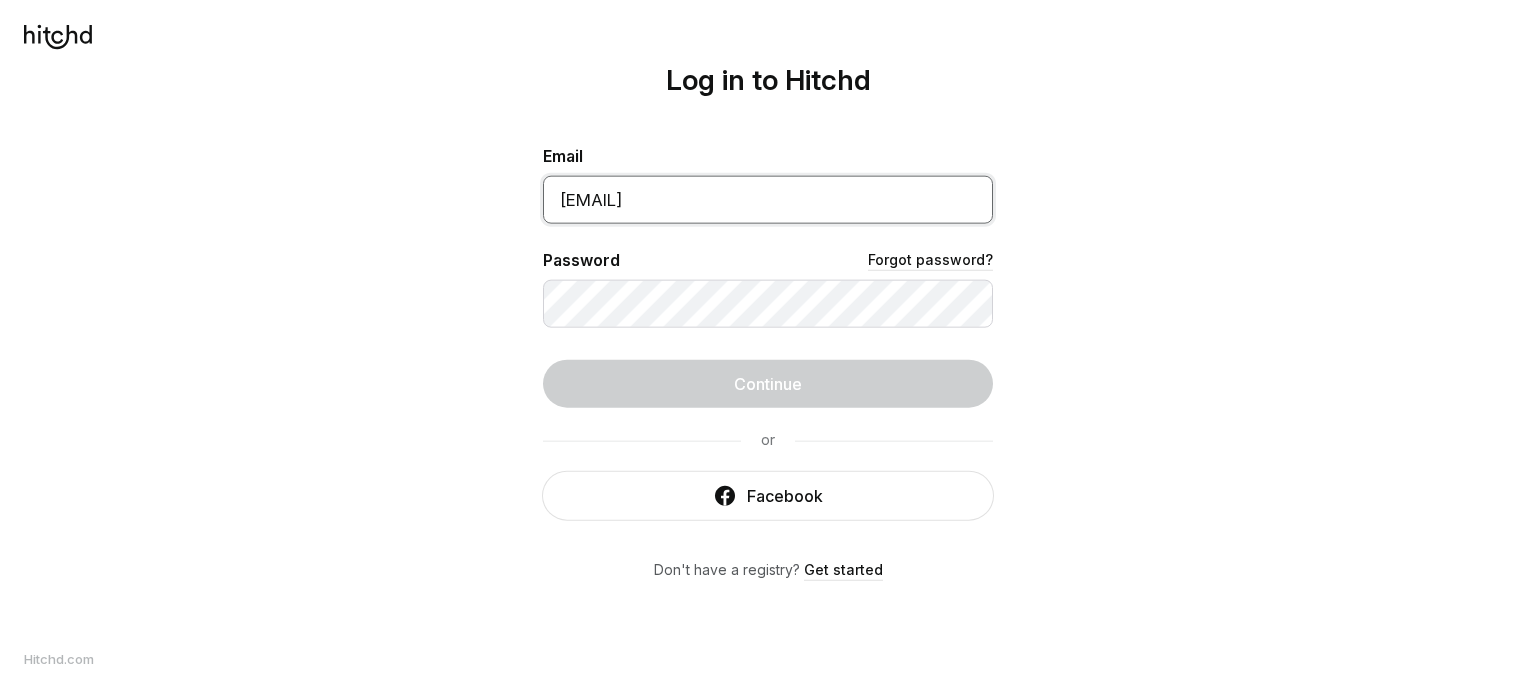 click on "[EMAIL]" at bounding box center [768, 199] 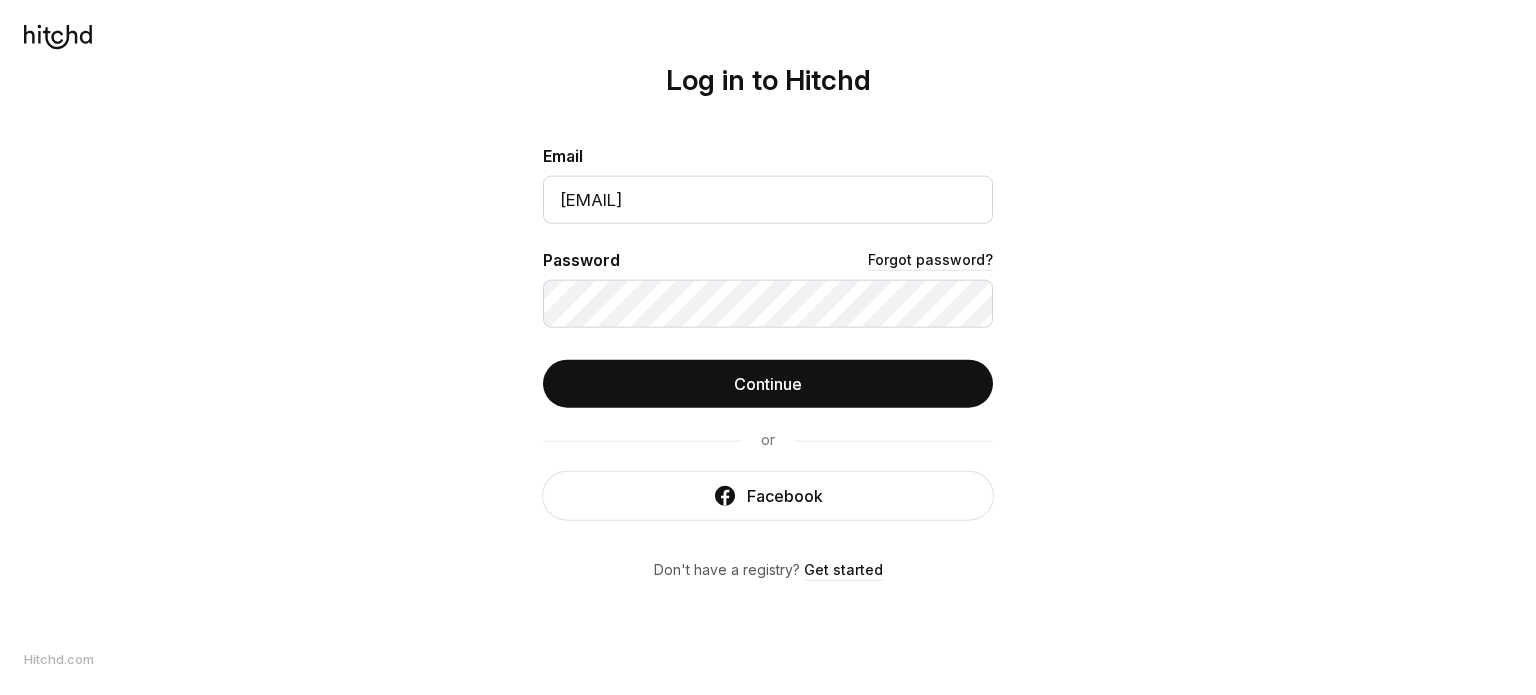 click on "Log in to Hitchd
Email
[EMAIL]
Password
Forgot password?
Continue
or
Facebook
Don't have a registry?
Get started" at bounding box center (768, 347) 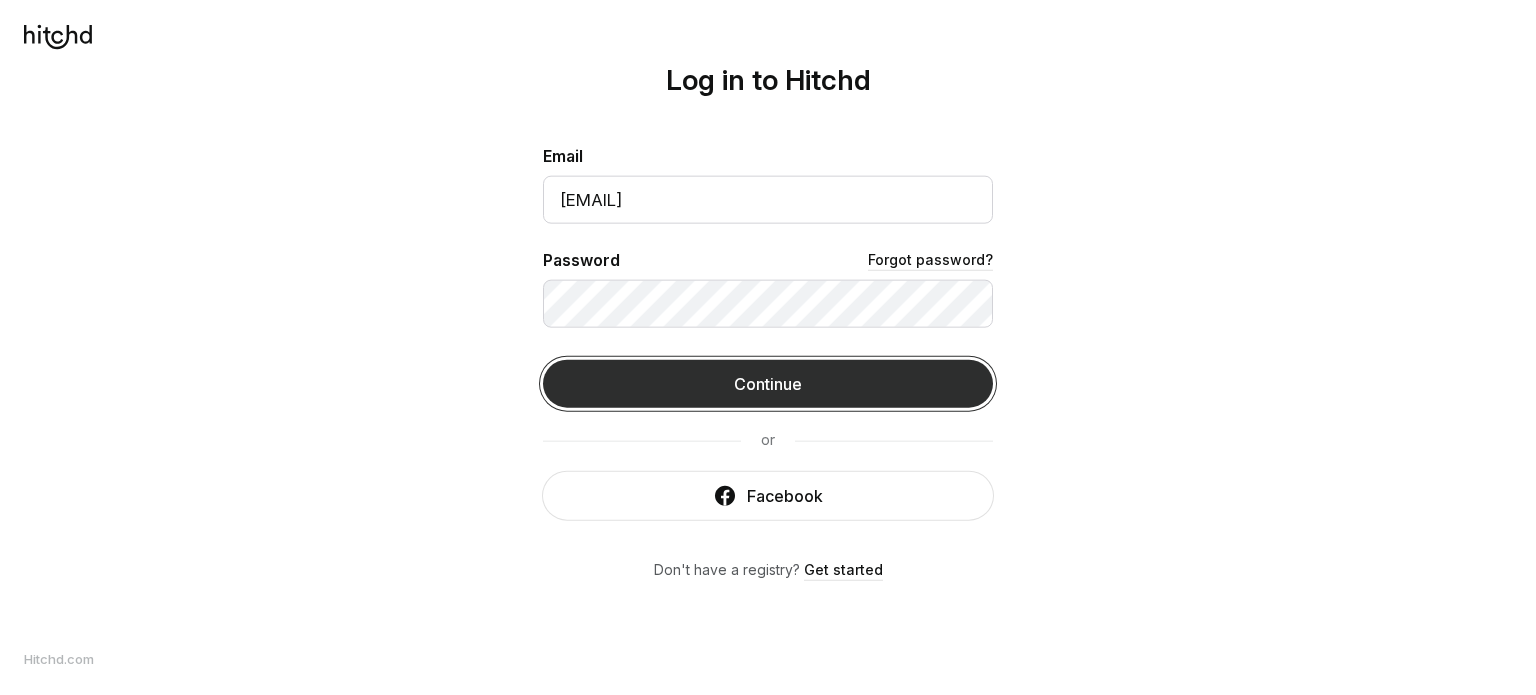 click on "Continue" at bounding box center (768, 383) 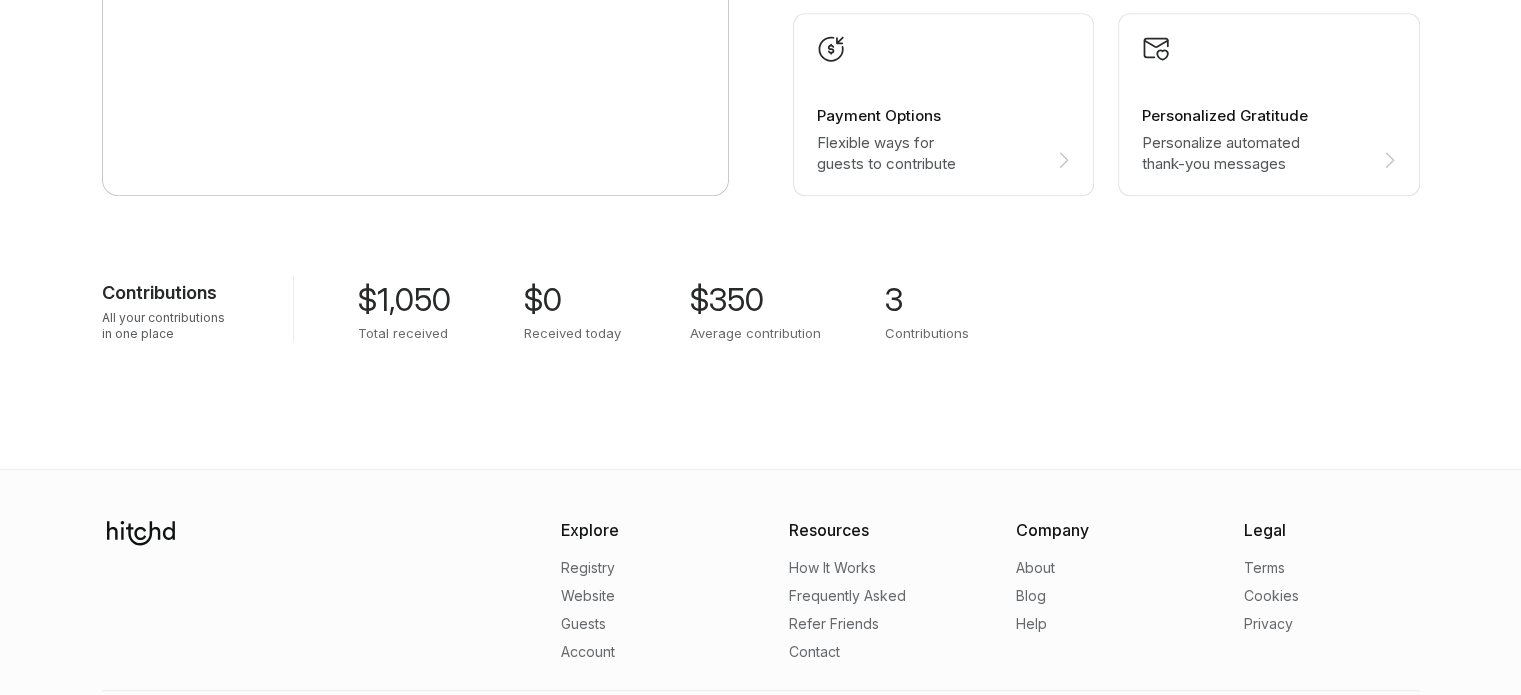 scroll, scrollTop: 1366, scrollLeft: 0, axis: vertical 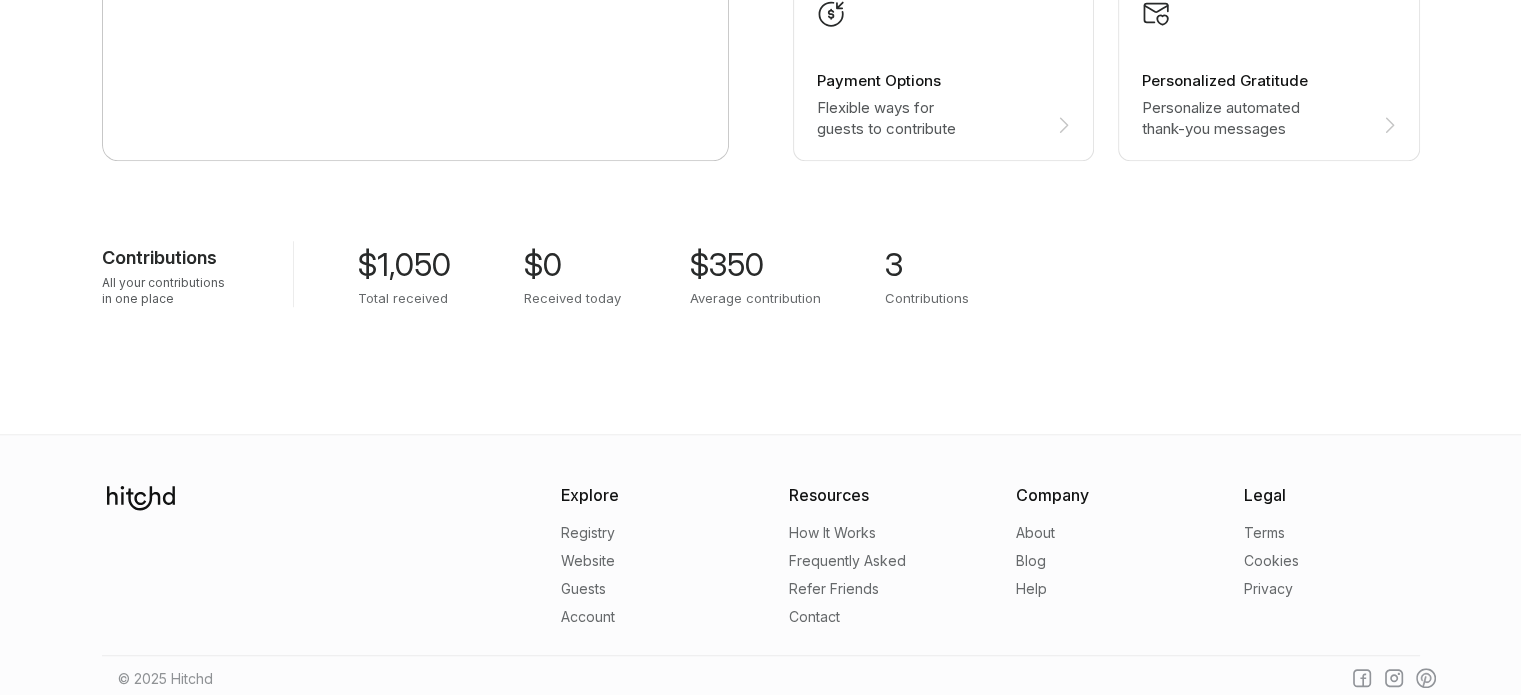 click on "$1,050" at bounding box center [404, 265] 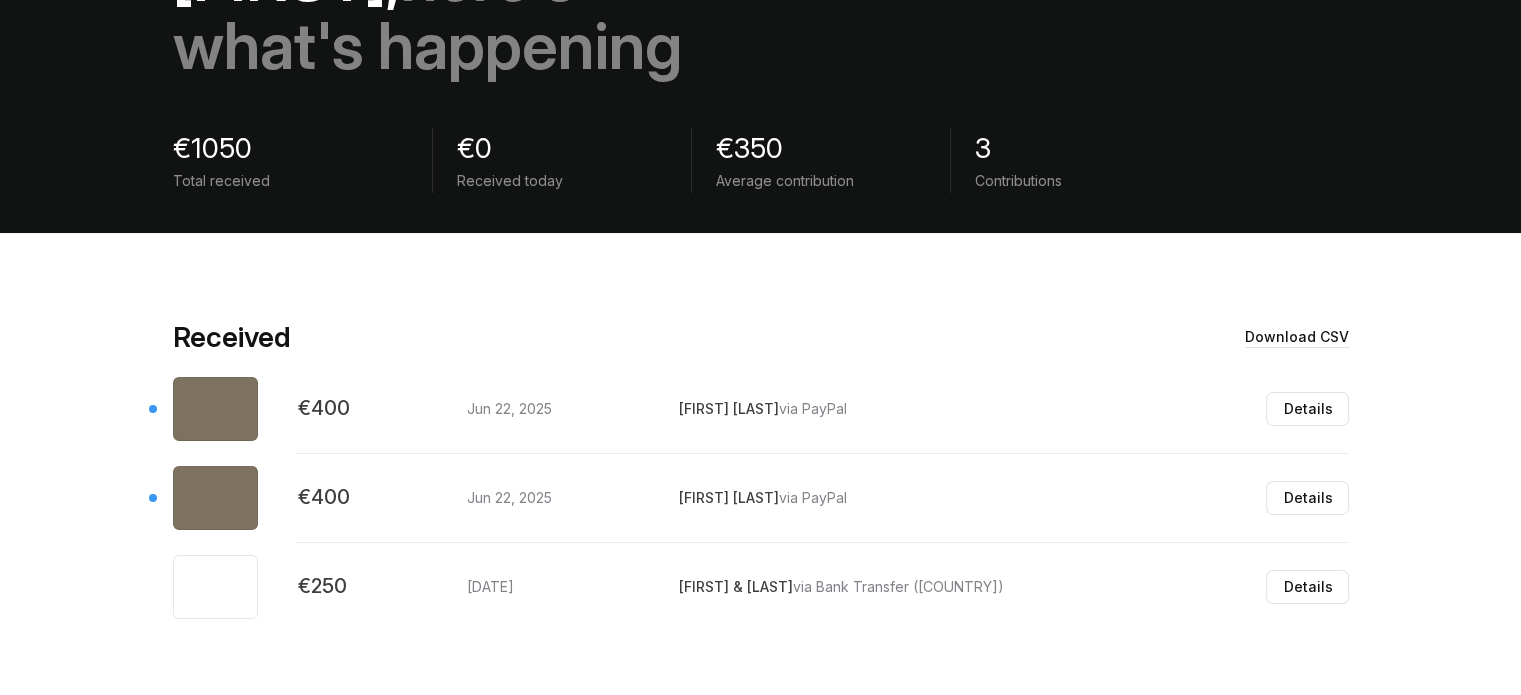 scroll, scrollTop: 211, scrollLeft: 0, axis: vertical 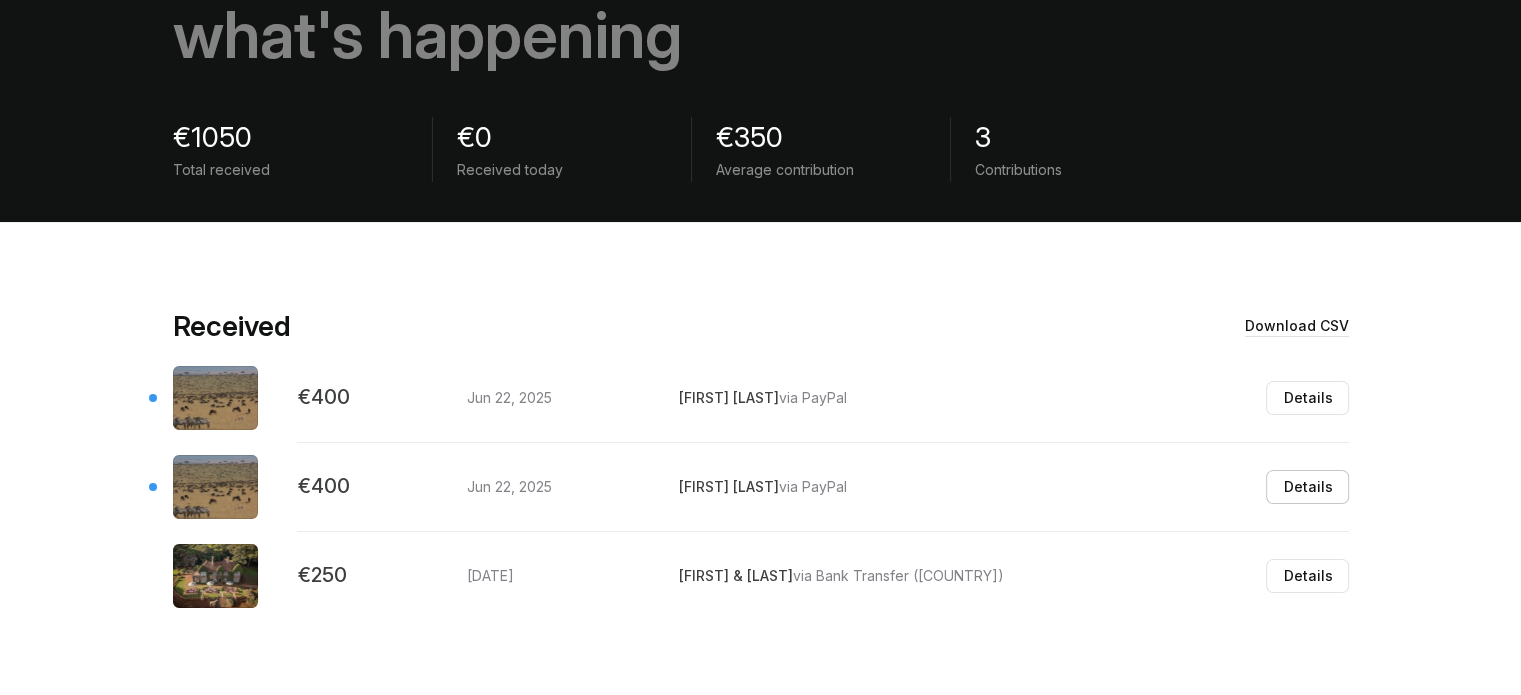 click on "Details" at bounding box center (1307, 487) 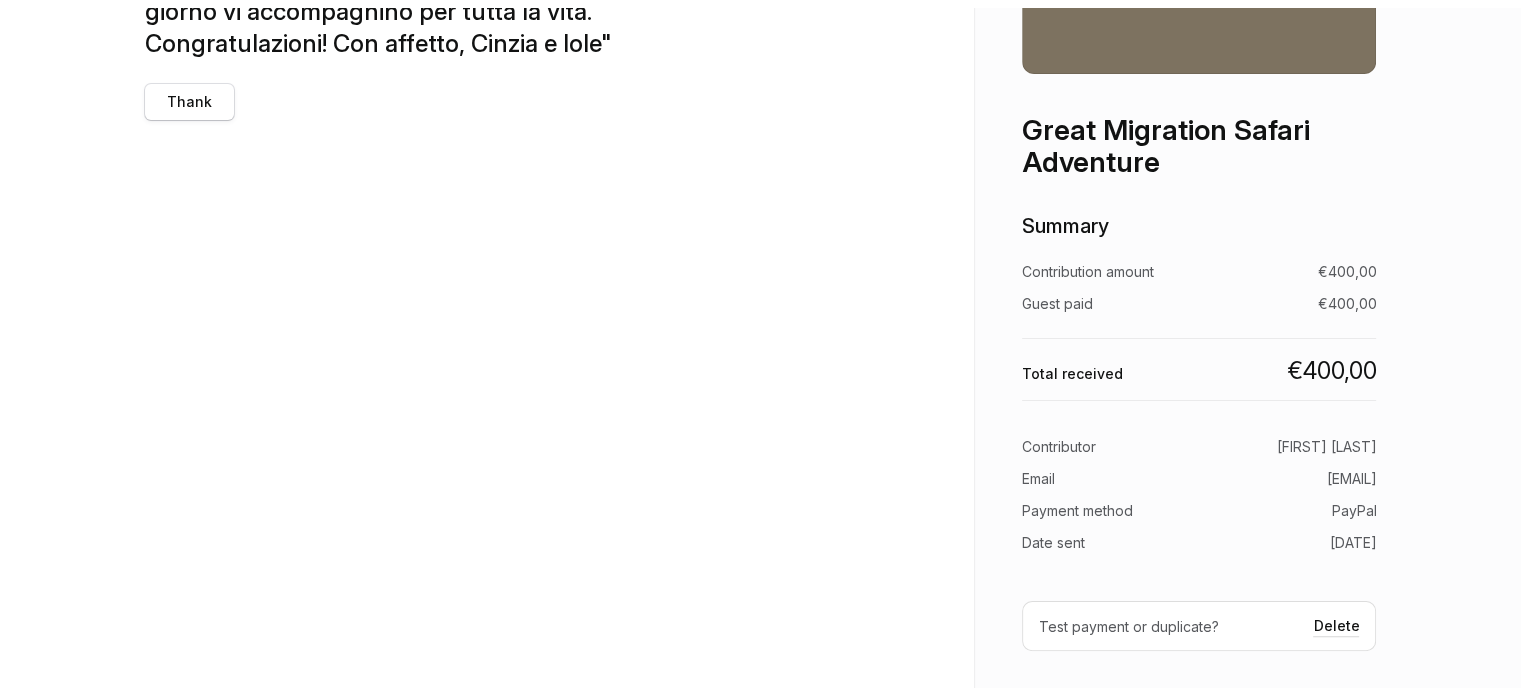 scroll, scrollTop: 0, scrollLeft: 0, axis: both 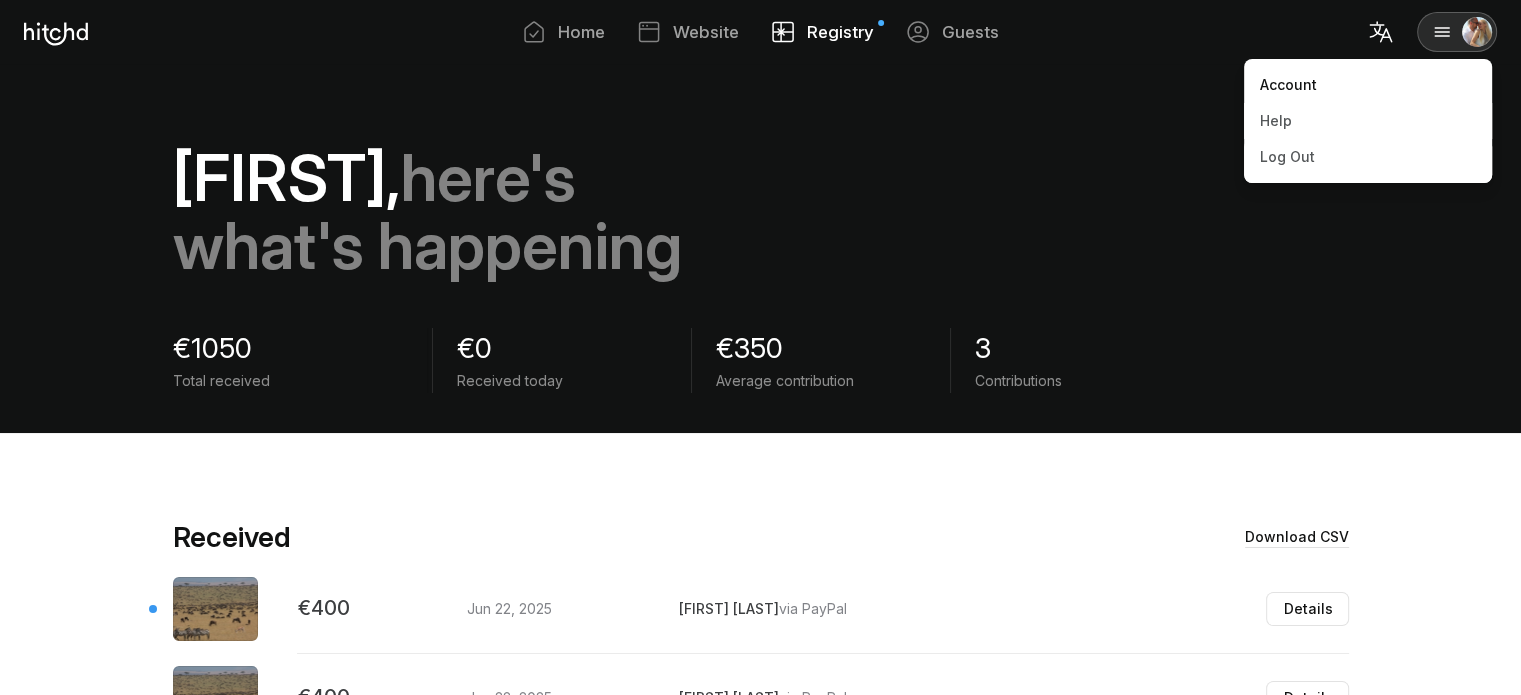 click on "Account" at bounding box center [1368, 85] 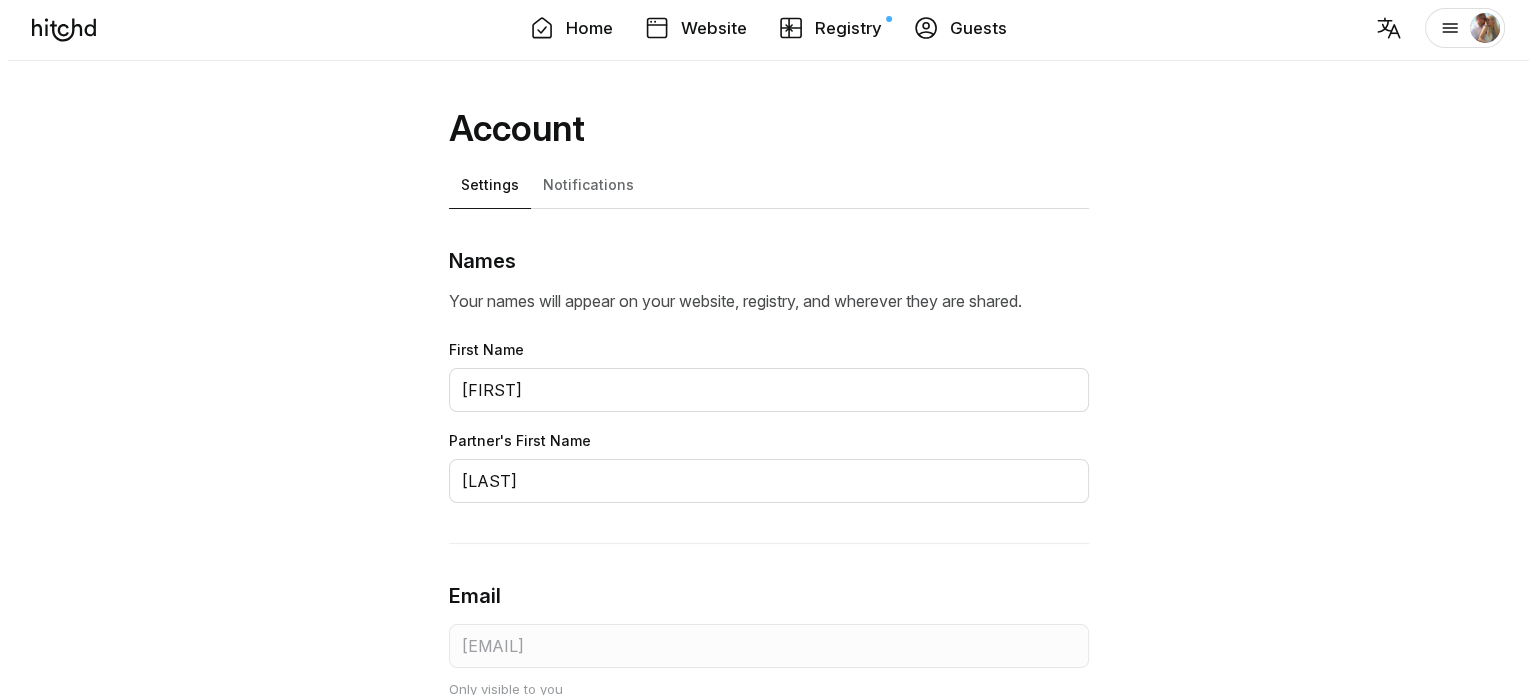 scroll, scrollTop: 0, scrollLeft: 0, axis: both 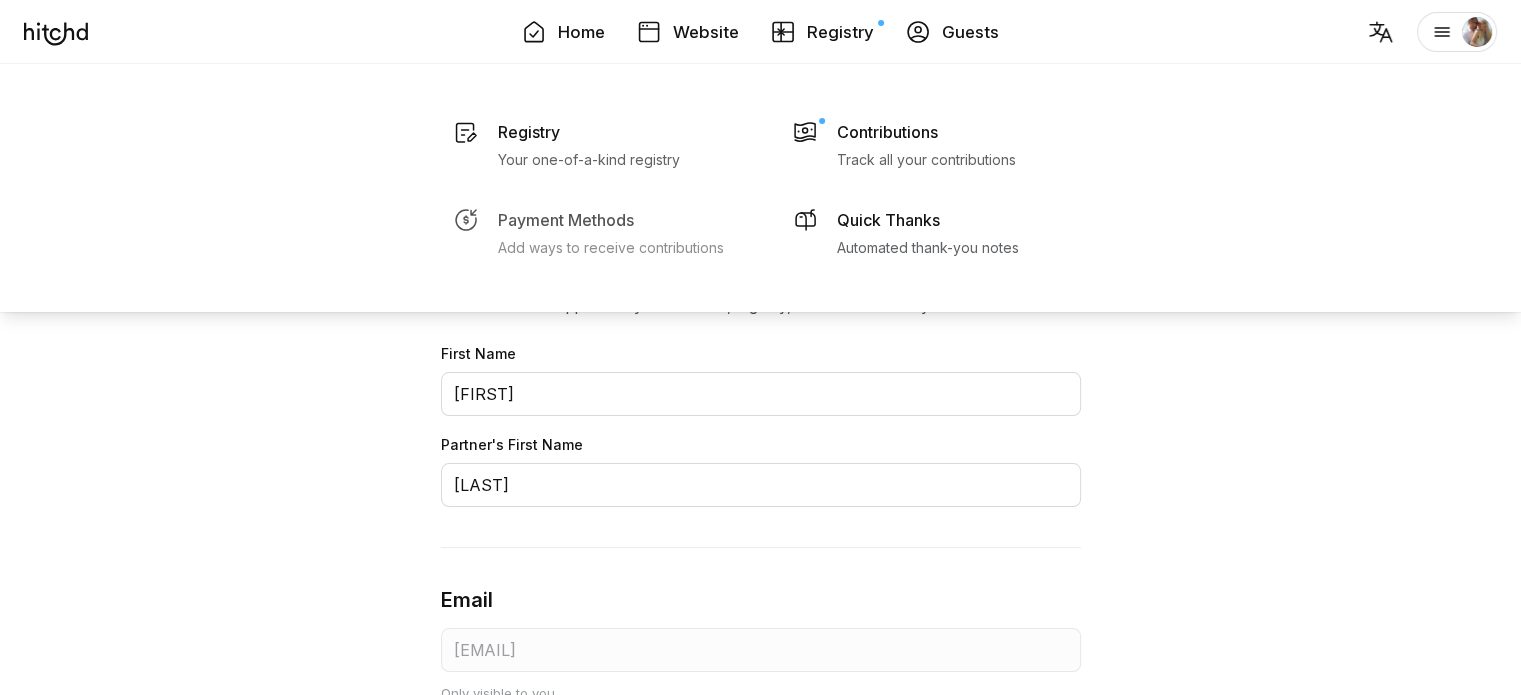 click on "Payment Methods
Add ways to receive contributions" at bounding box center [589, 144] 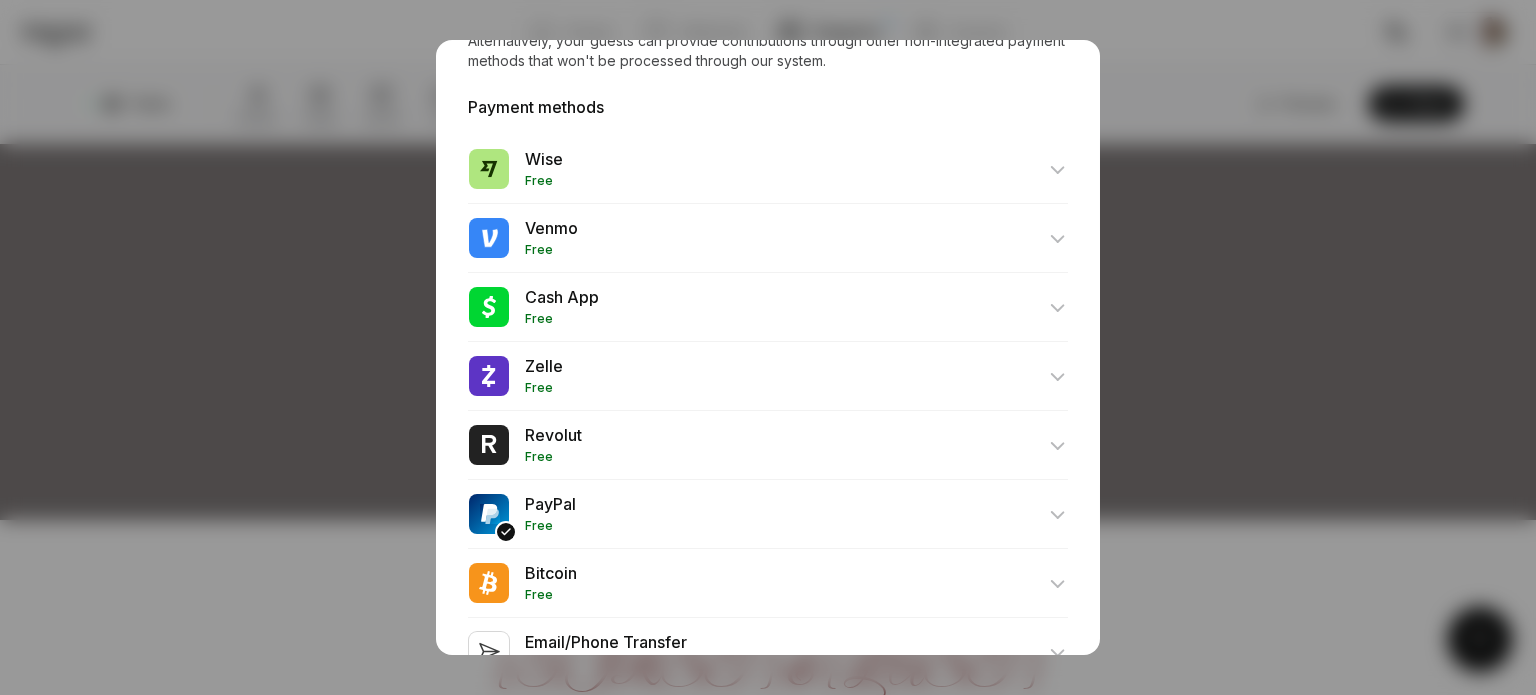 scroll, scrollTop: 700, scrollLeft: 0, axis: vertical 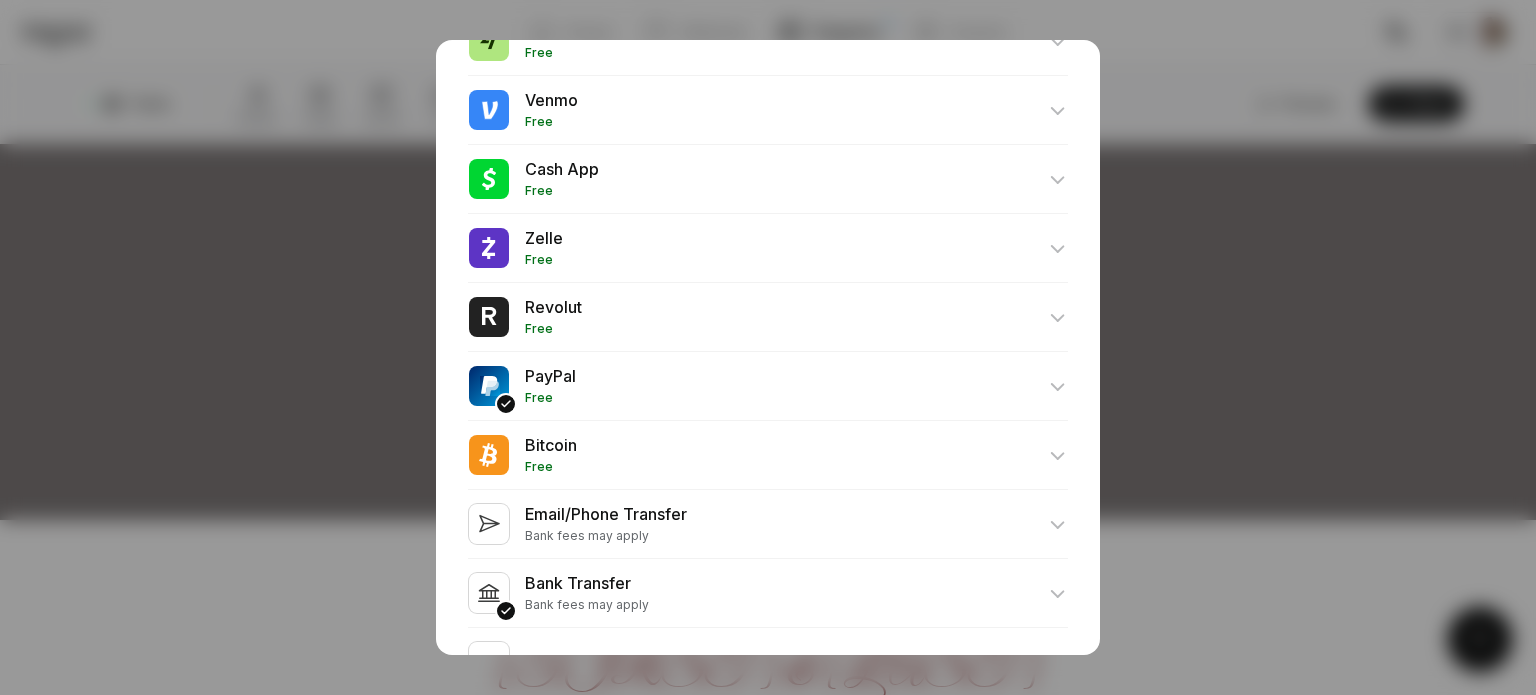 click at bounding box center [768, 387] 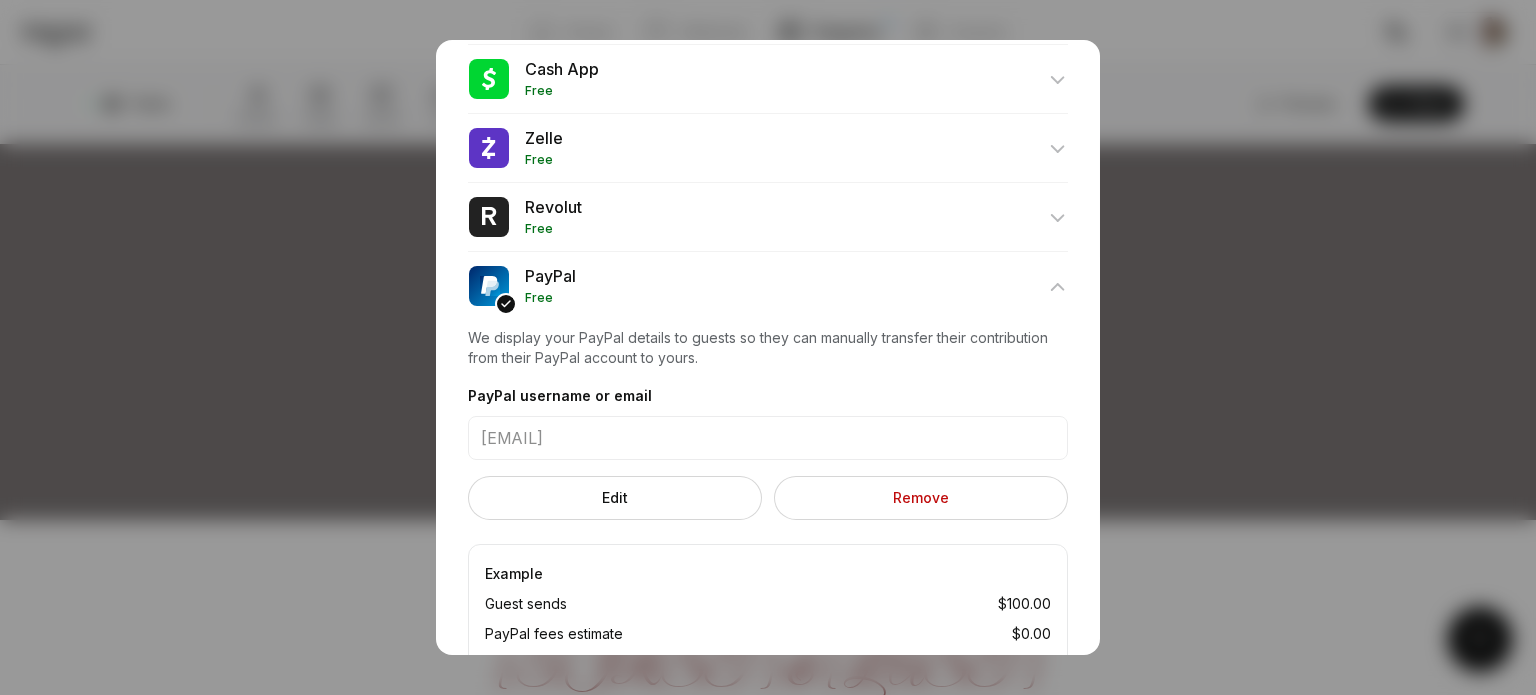 scroll, scrollTop: 900, scrollLeft: 0, axis: vertical 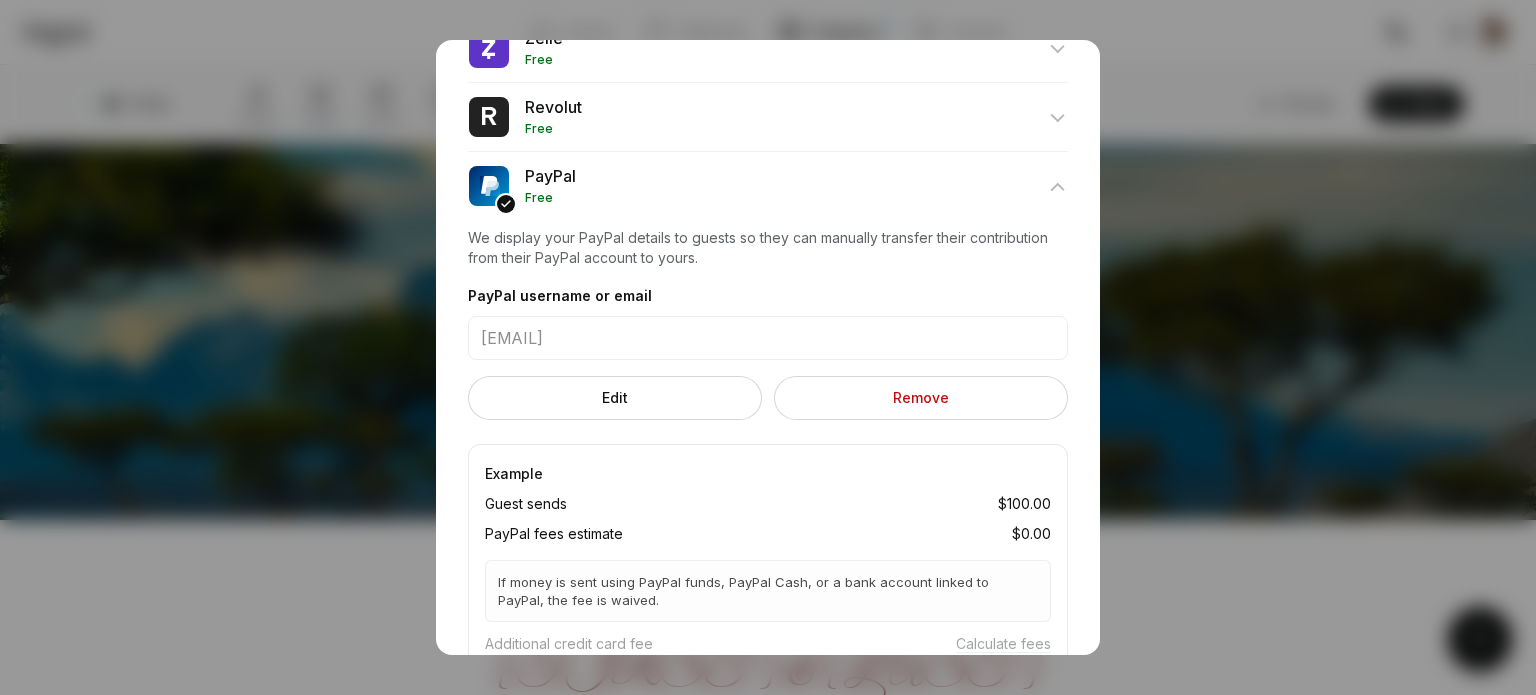 click on "[EMAIL]" at bounding box center (768, 338) 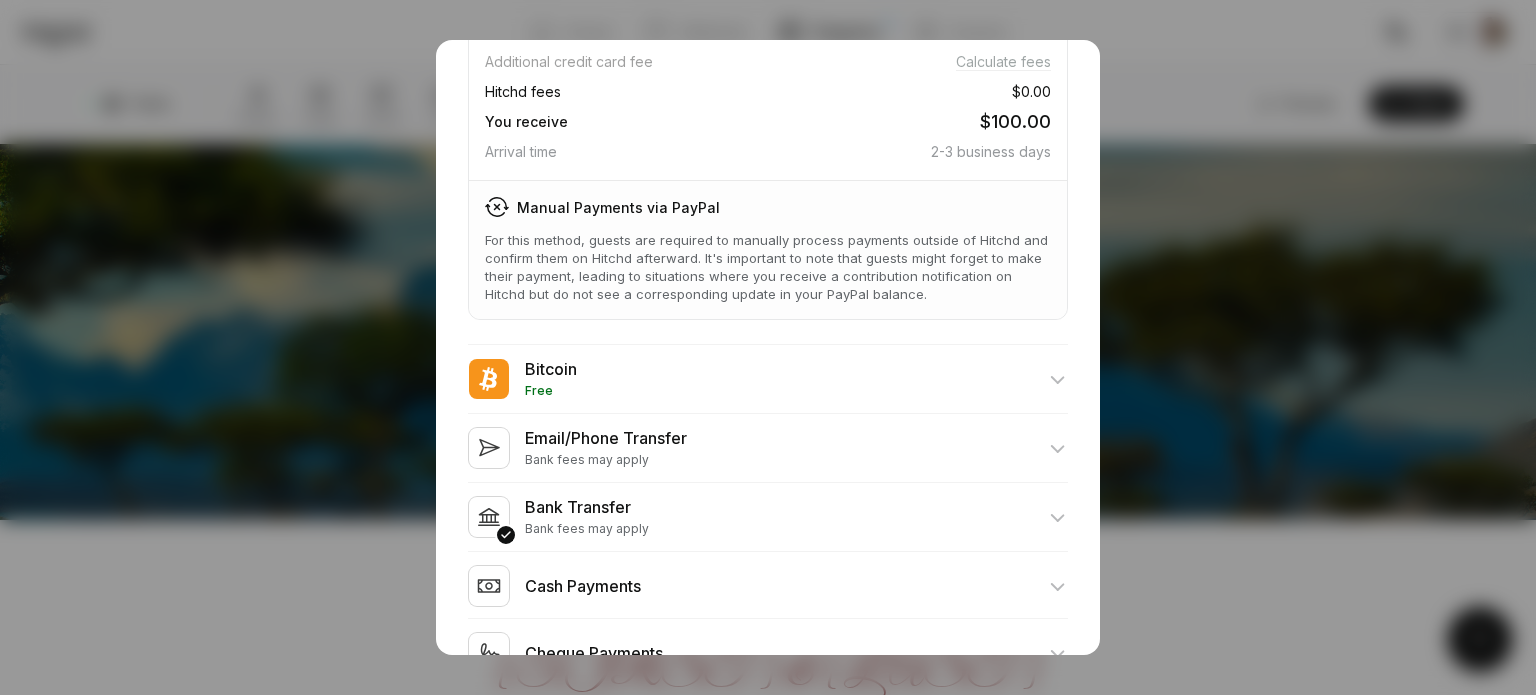 scroll, scrollTop: 1408, scrollLeft: 0, axis: vertical 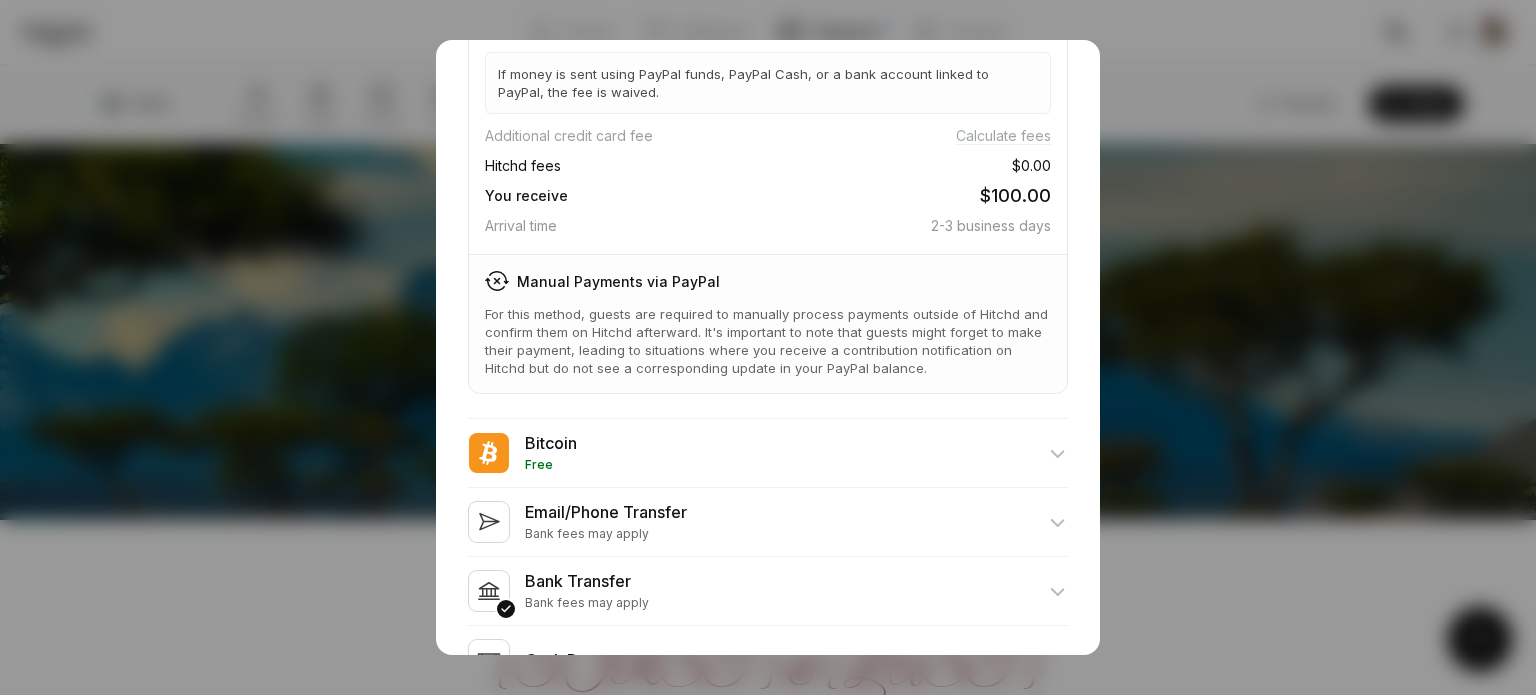 click on "For this method, guests are required to manually process payments outside of Hitchd
and confirm them on Hitchd afterward. It's important to note that guests might
forget to make their payment, leading to situations where you receive a contribution
notification on Hitchd but do not see a corresponding update in your PayPal balance." at bounding box center (768, 341) 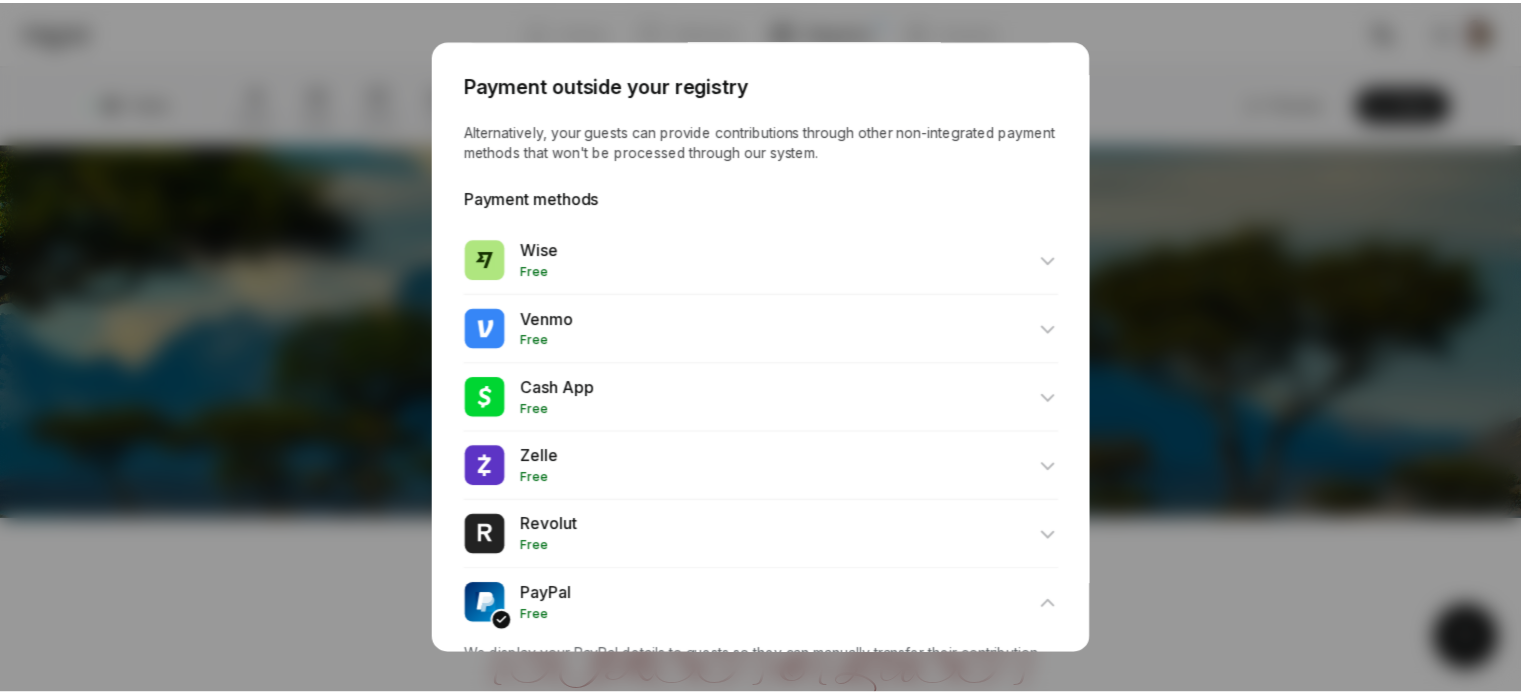 scroll, scrollTop: 208, scrollLeft: 0, axis: vertical 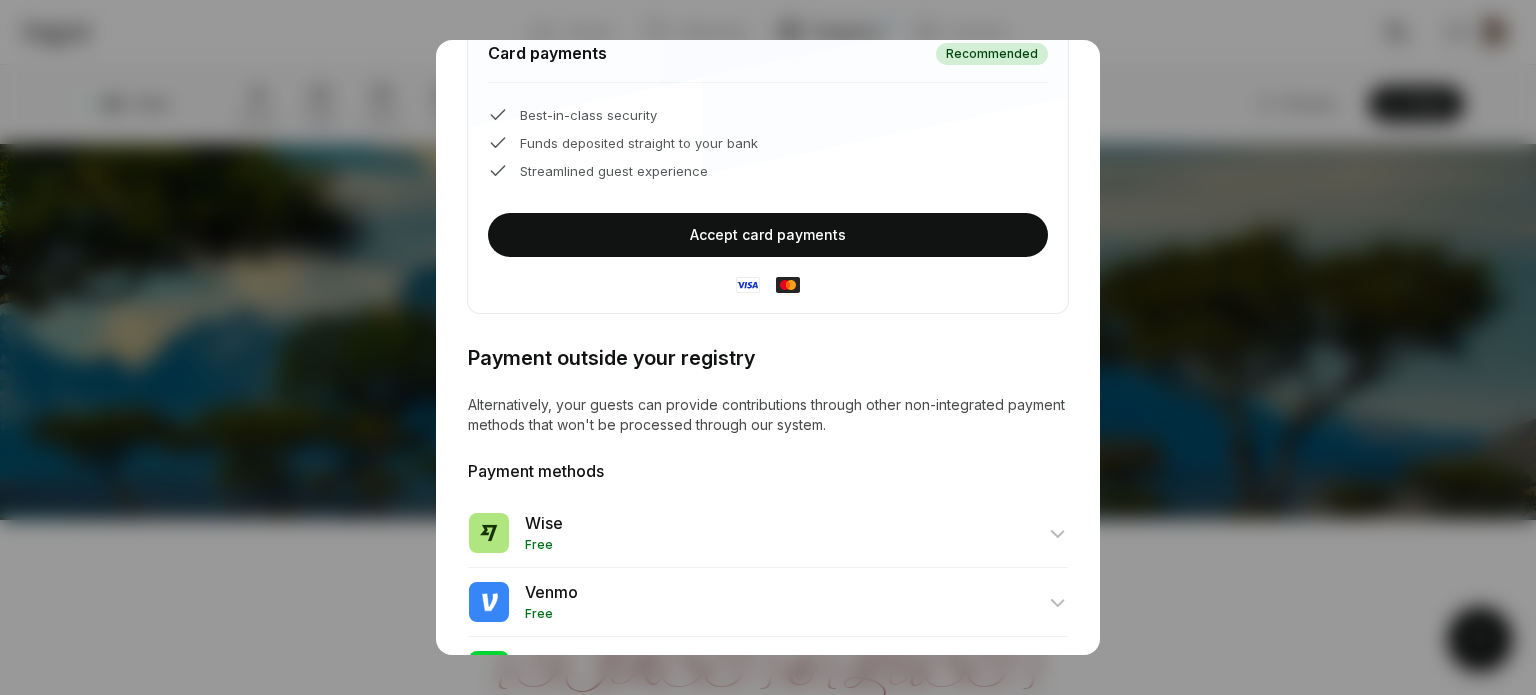 click at bounding box center (768, 347) 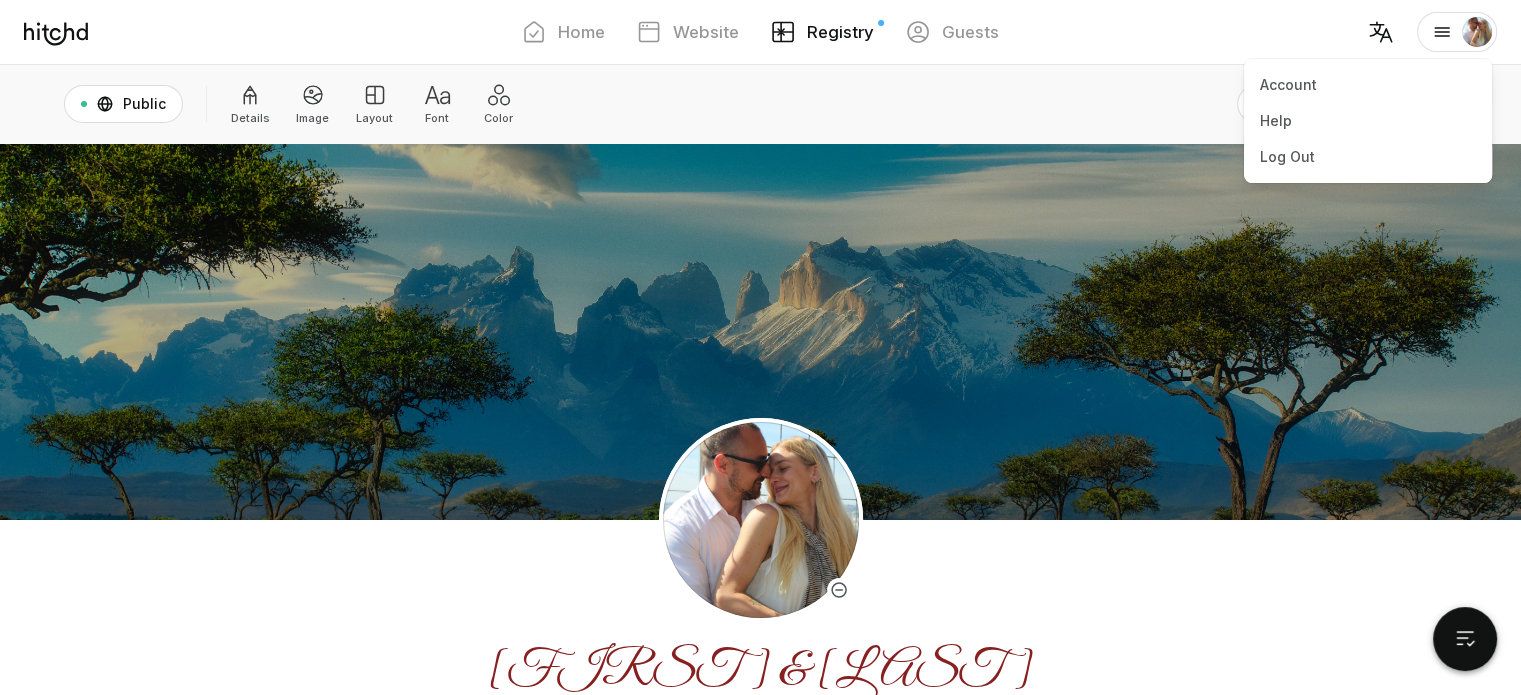 click at bounding box center (1442, 30) 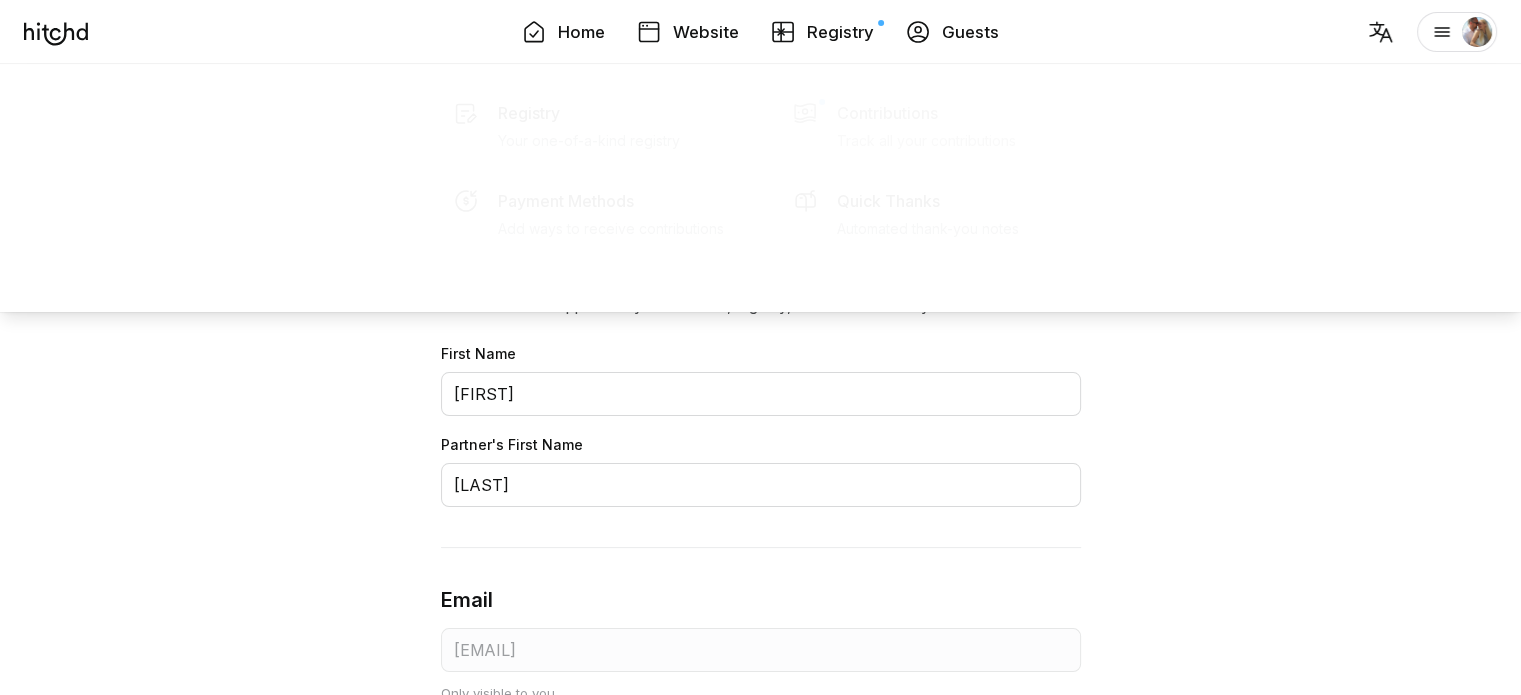 click on "Contributions" at bounding box center (529, 132) 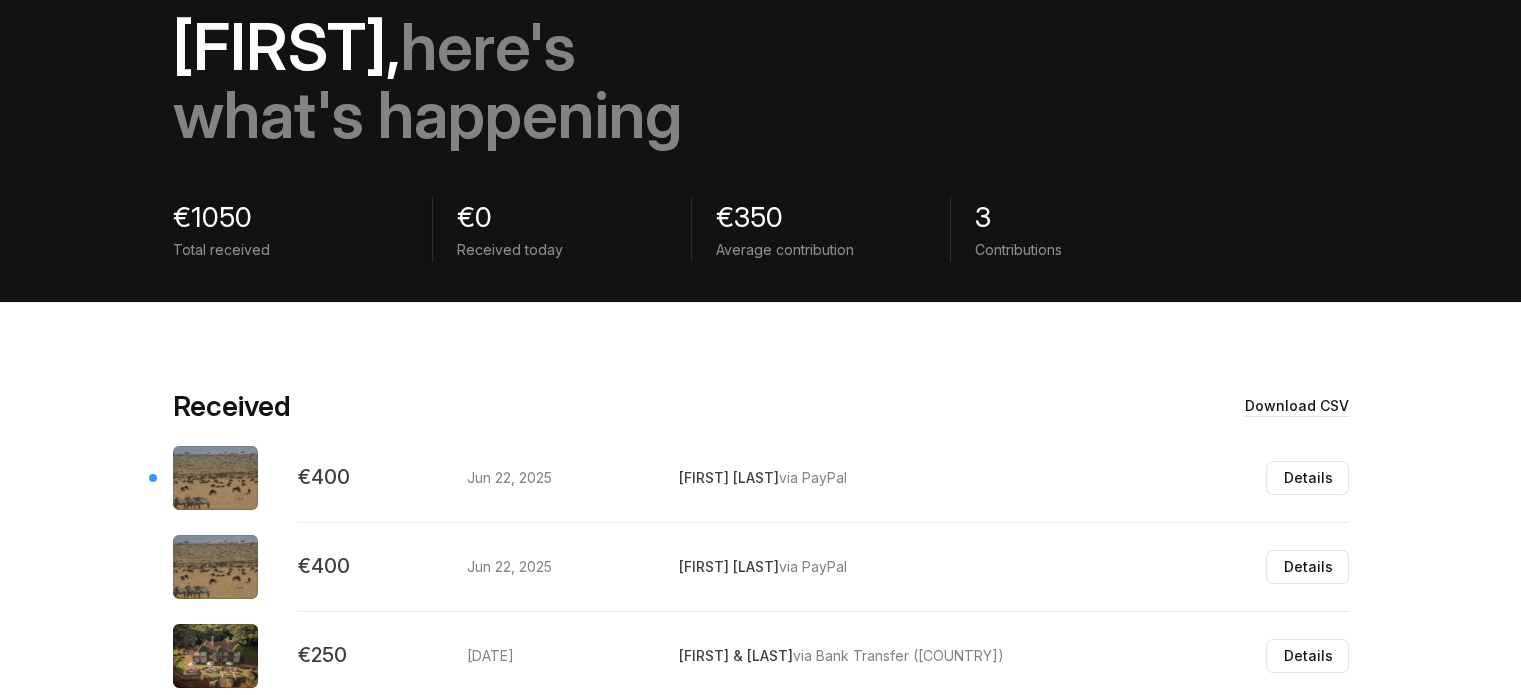 scroll, scrollTop: 211, scrollLeft: 0, axis: vertical 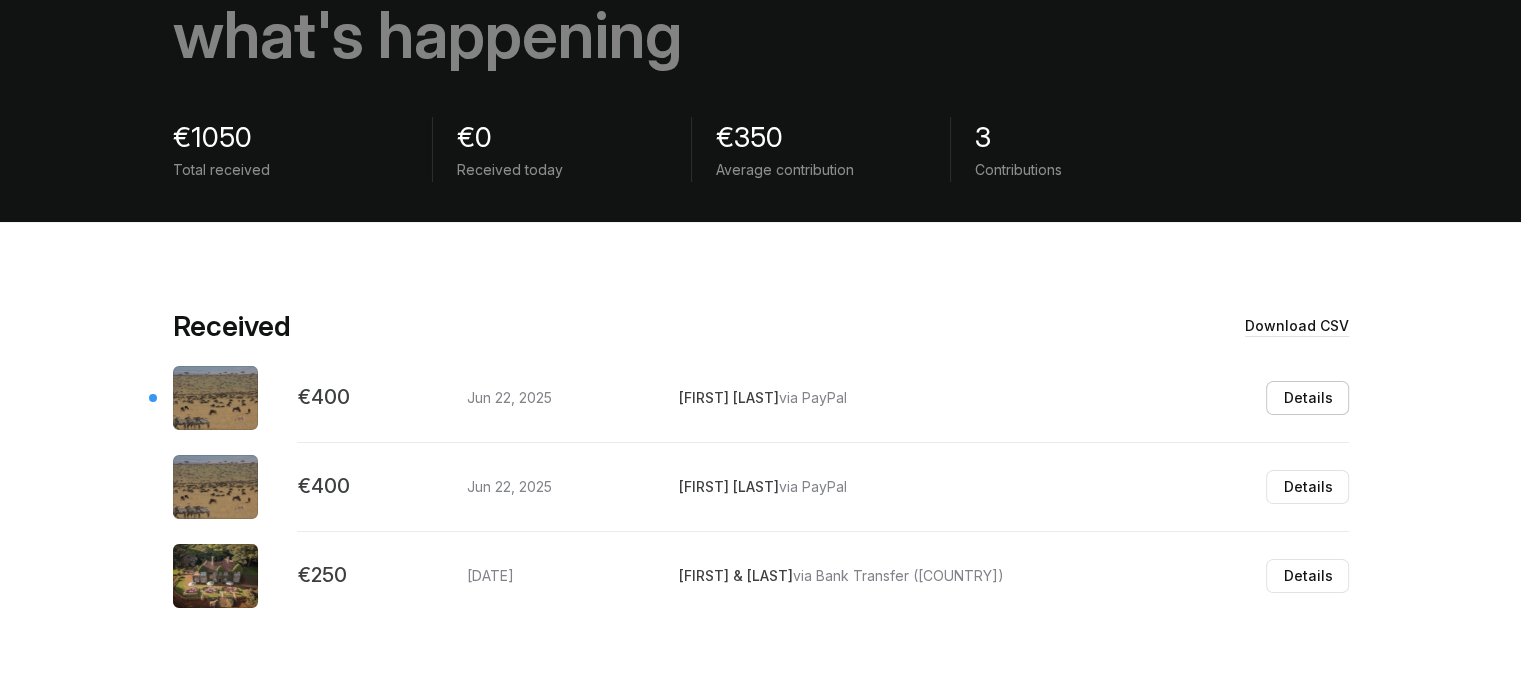 click on "Details" at bounding box center (1307, 398) 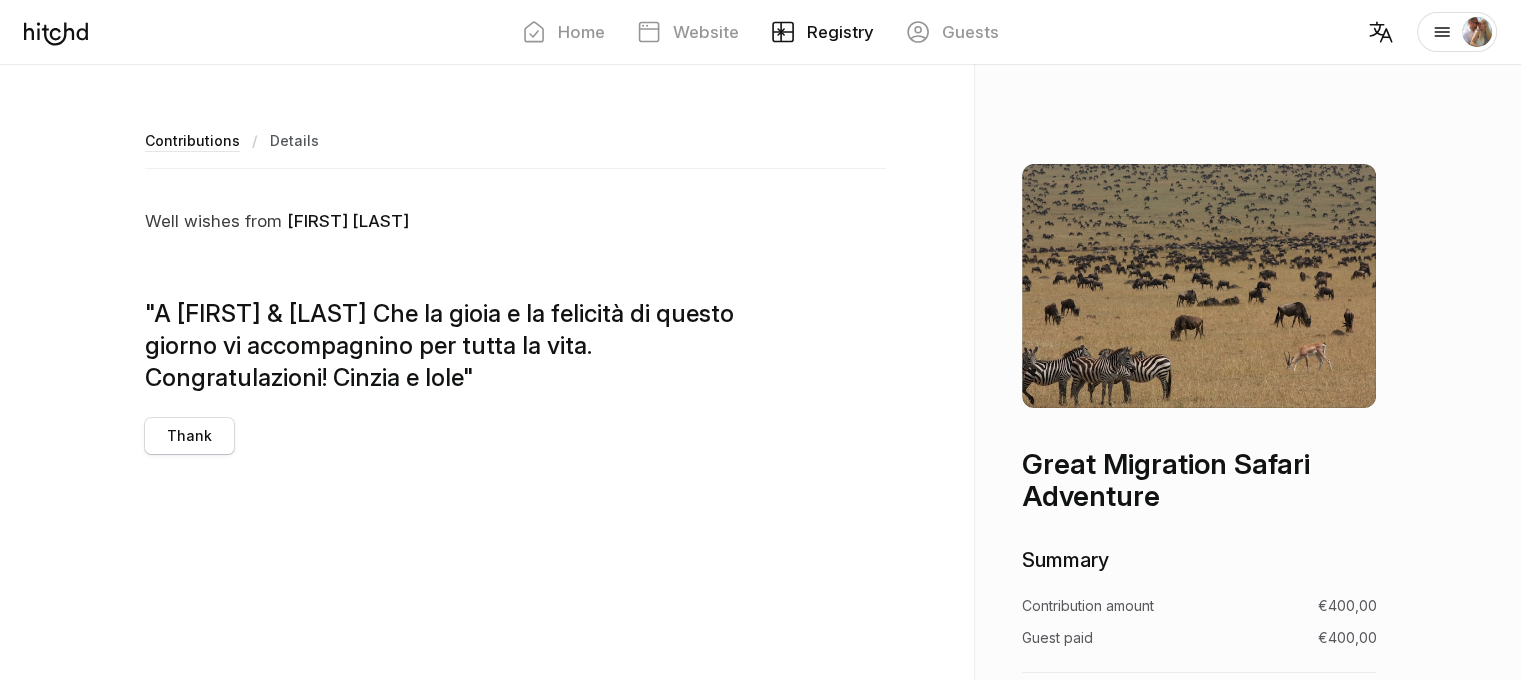 scroll, scrollTop: 344, scrollLeft: 0, axis: vertical 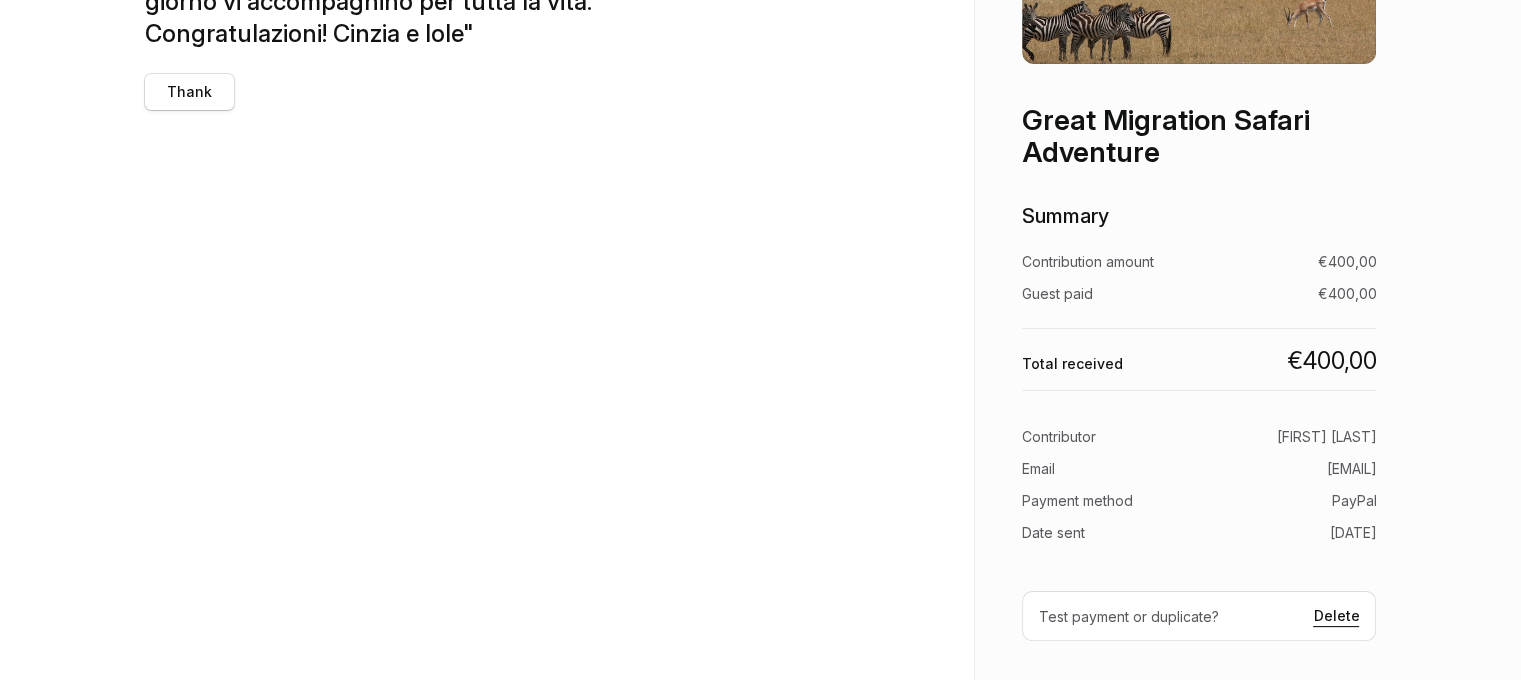 click on "Delete" at bounding box center [1336, 616] 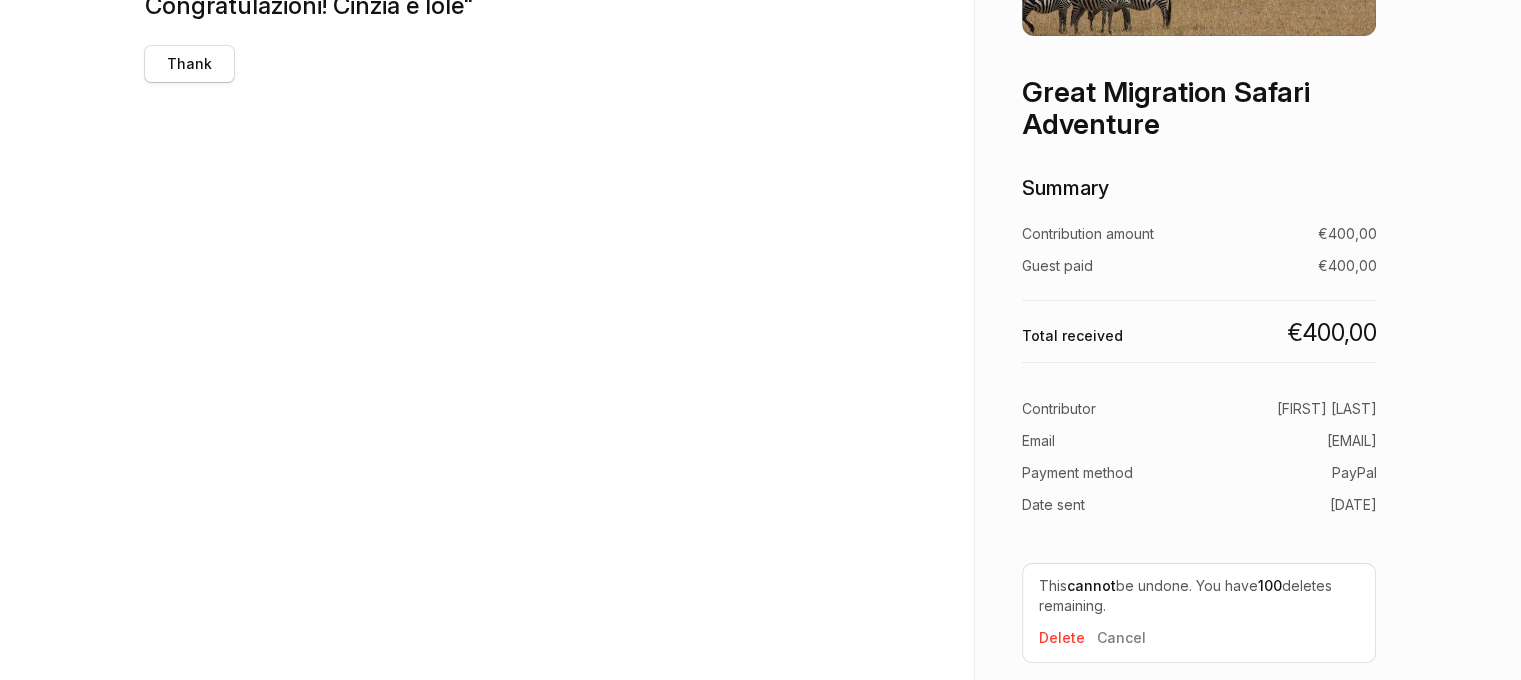 scroll, scrollTop: 394, scrollLeft: 0, axis: vertical 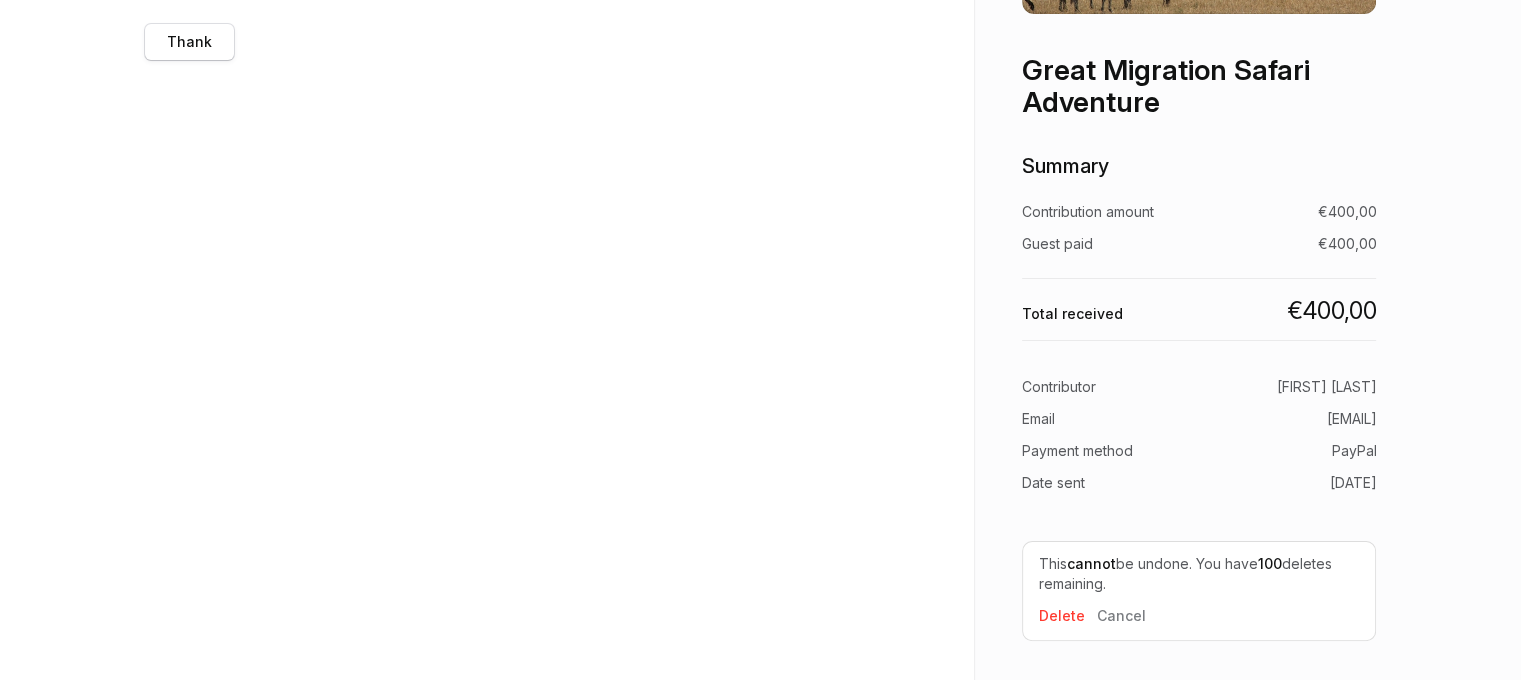 click on "Delete" at bounding box center [1062, 615] 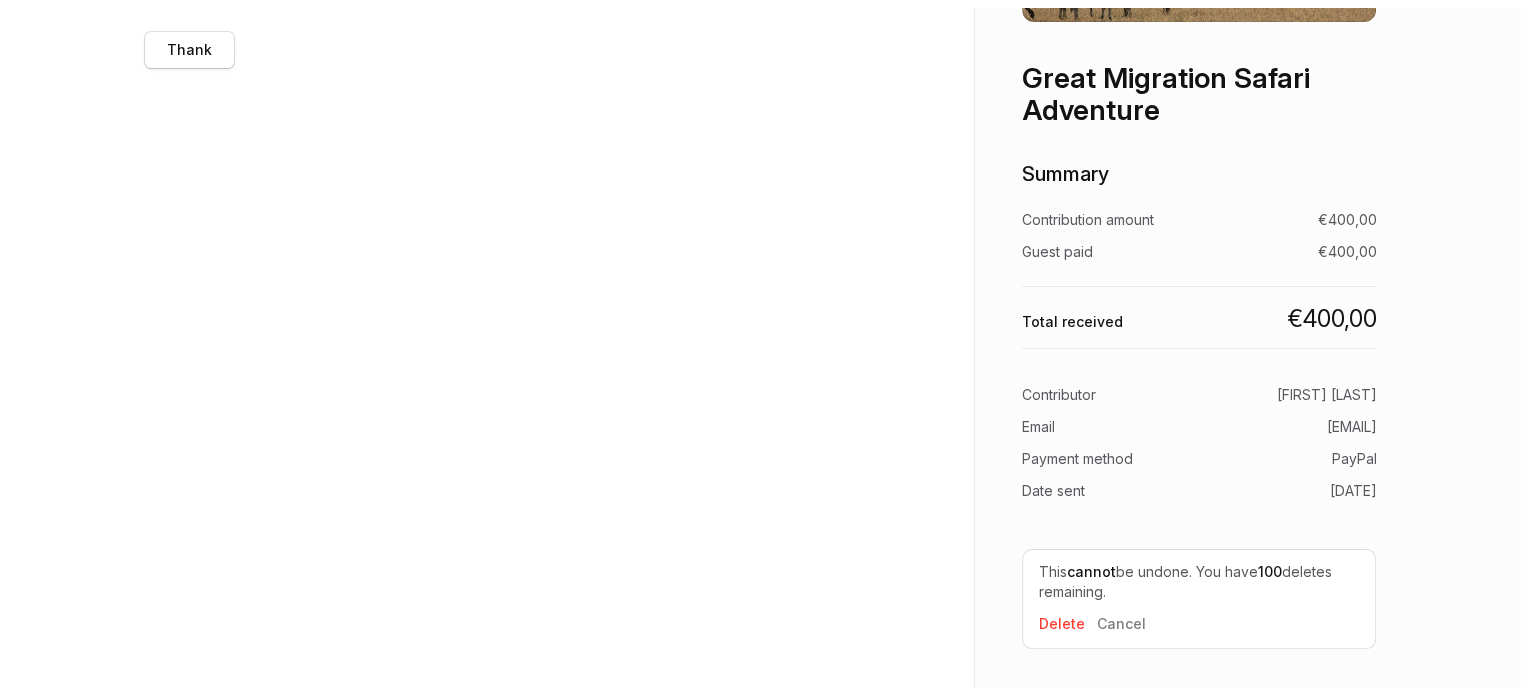 scroll, scrollTop: 0, scrollLeft: 0, axis: both 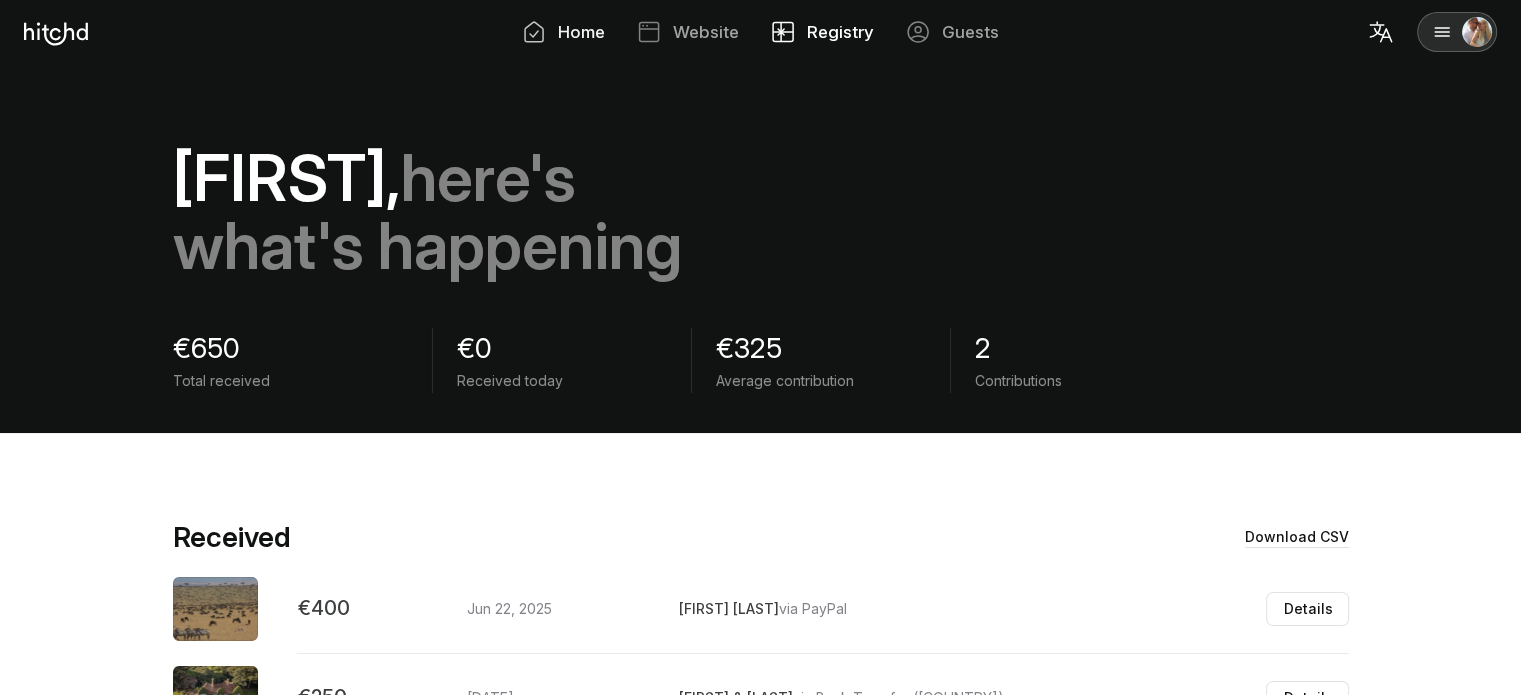 click on "Home" at bounding box center [581, 32] 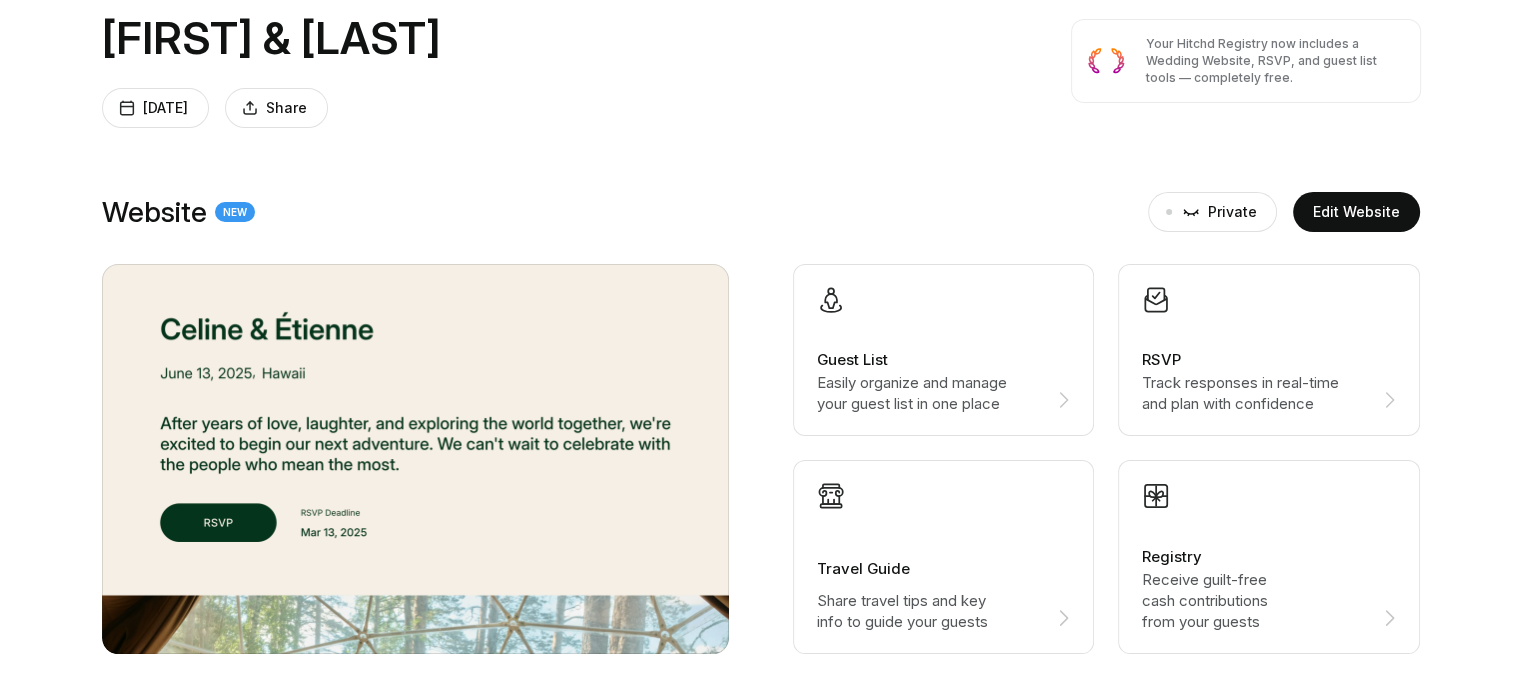 scroll, scrollTop: 0, scrollLeft: 0, axis: both 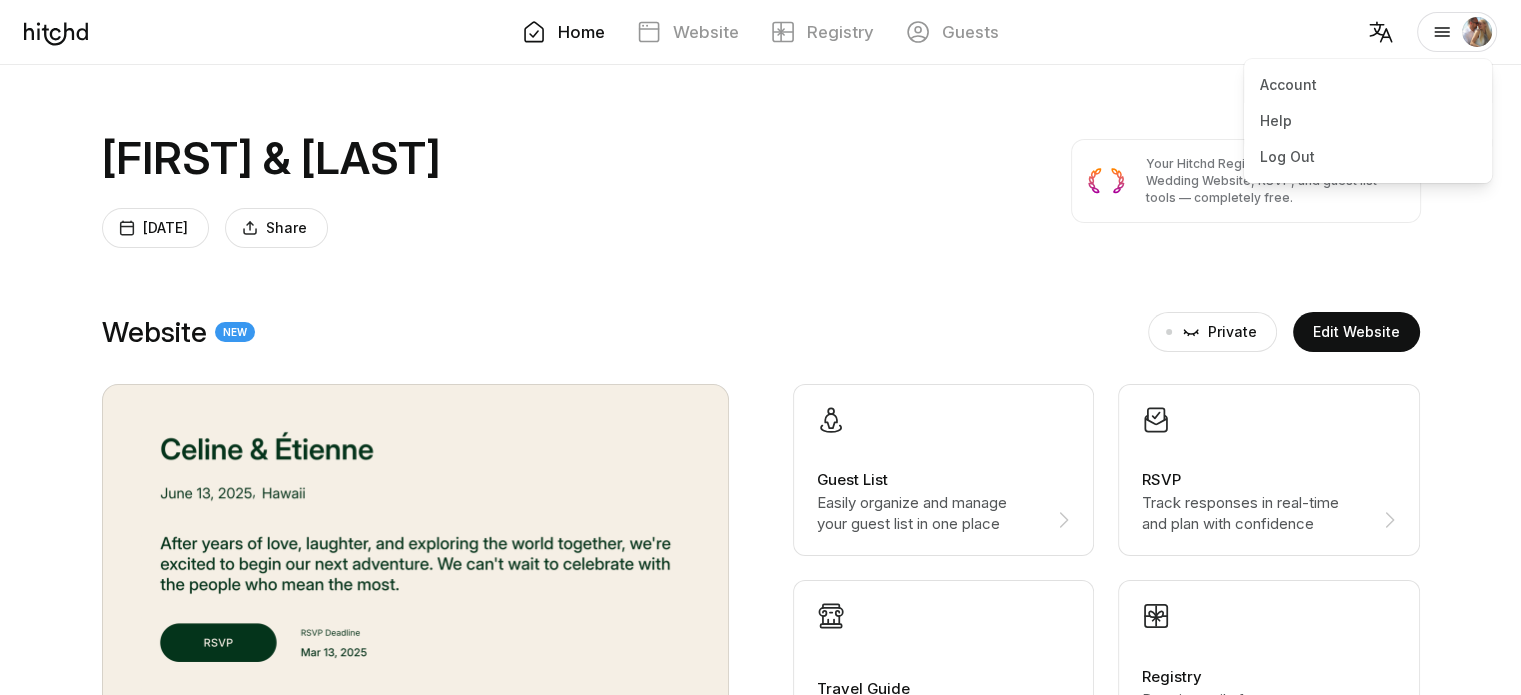 click at bounding box center (1442, 32) 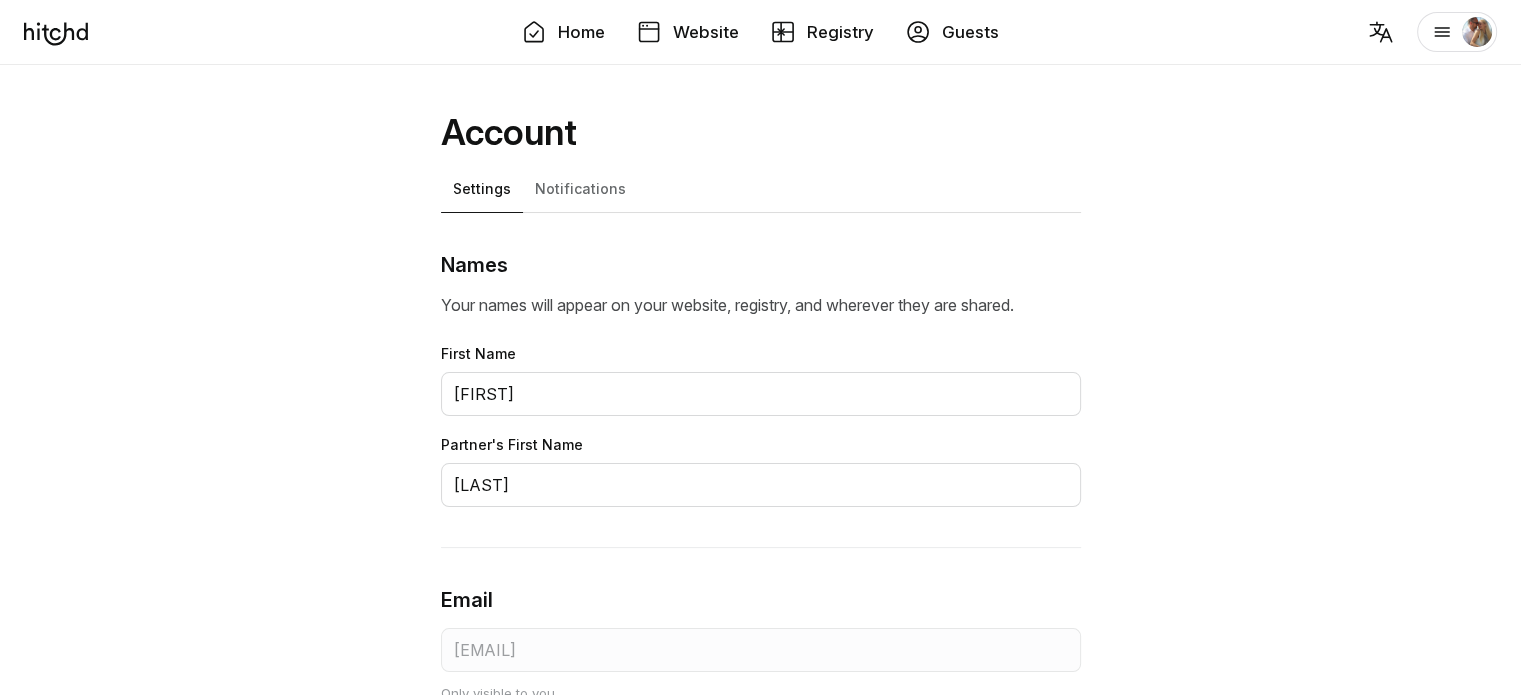 click on "Account
Settings
Notifications" at bounding box center [761, 162] 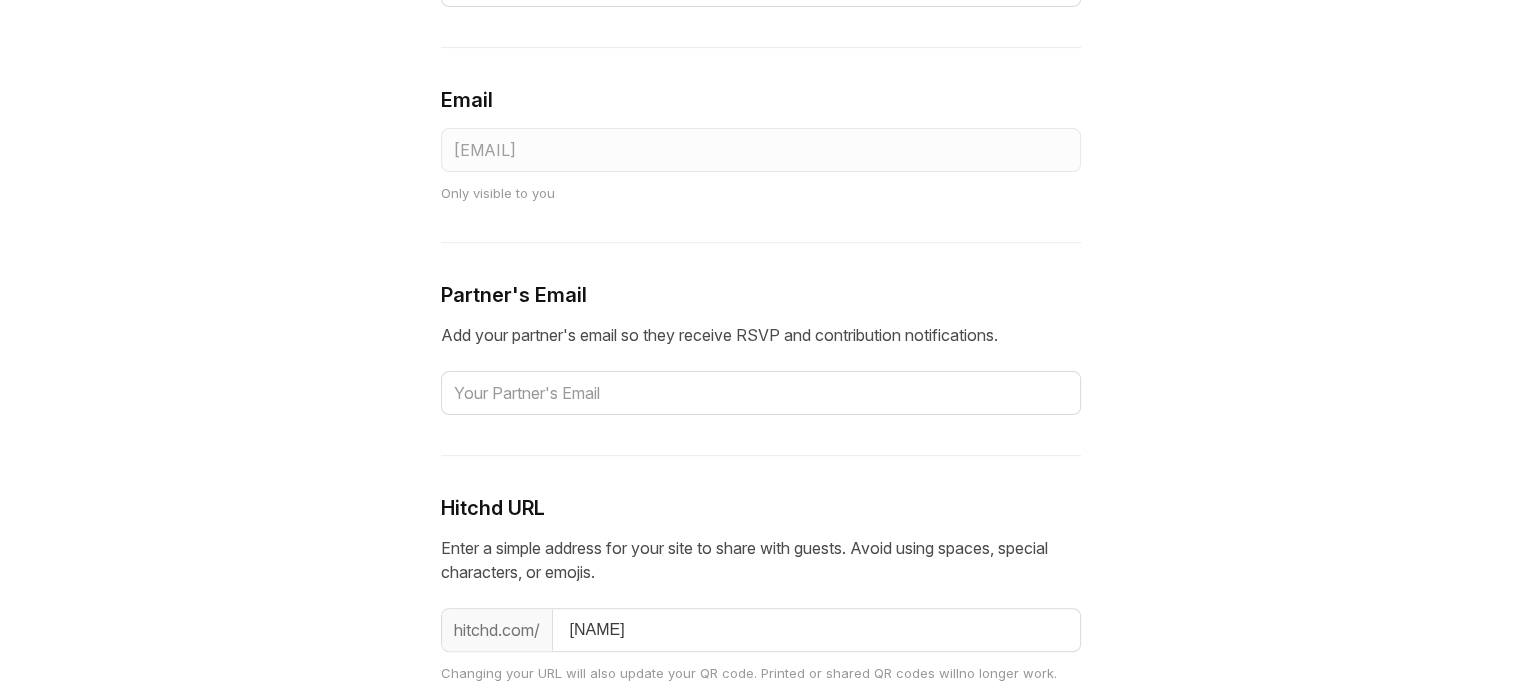 scroll, scrollTop: 0, scrollLeft: 0, axis: both 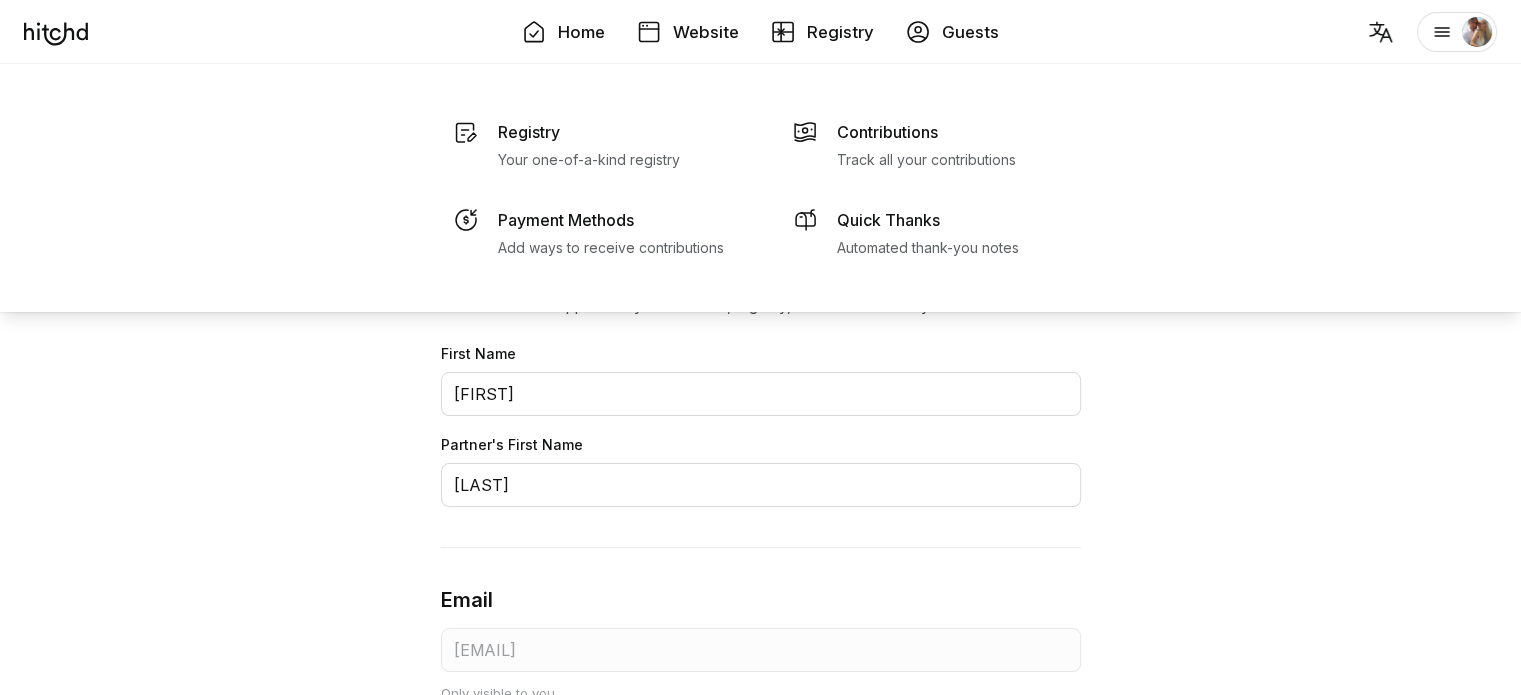 click on "Registry" at bounding box center (822, 32) 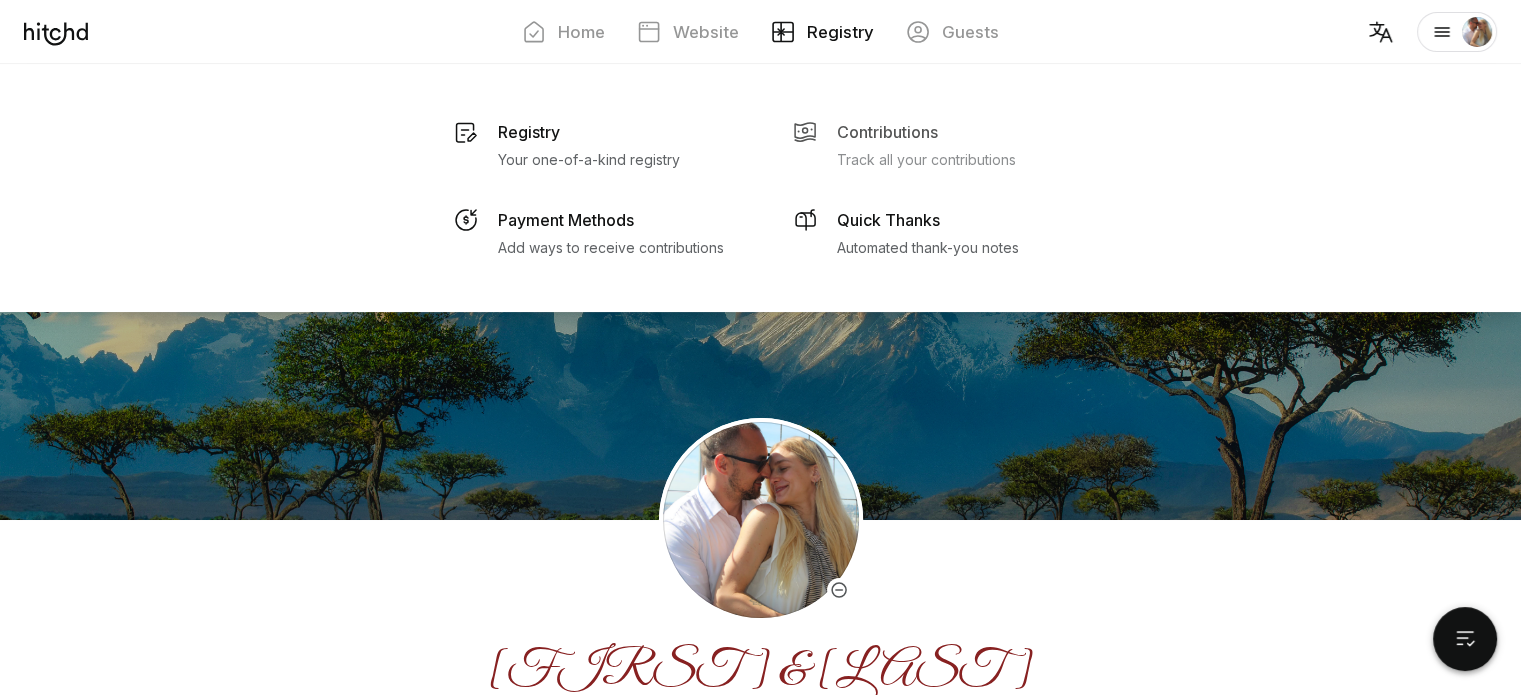 click on "Contributions" at bounding box center (529, 132) 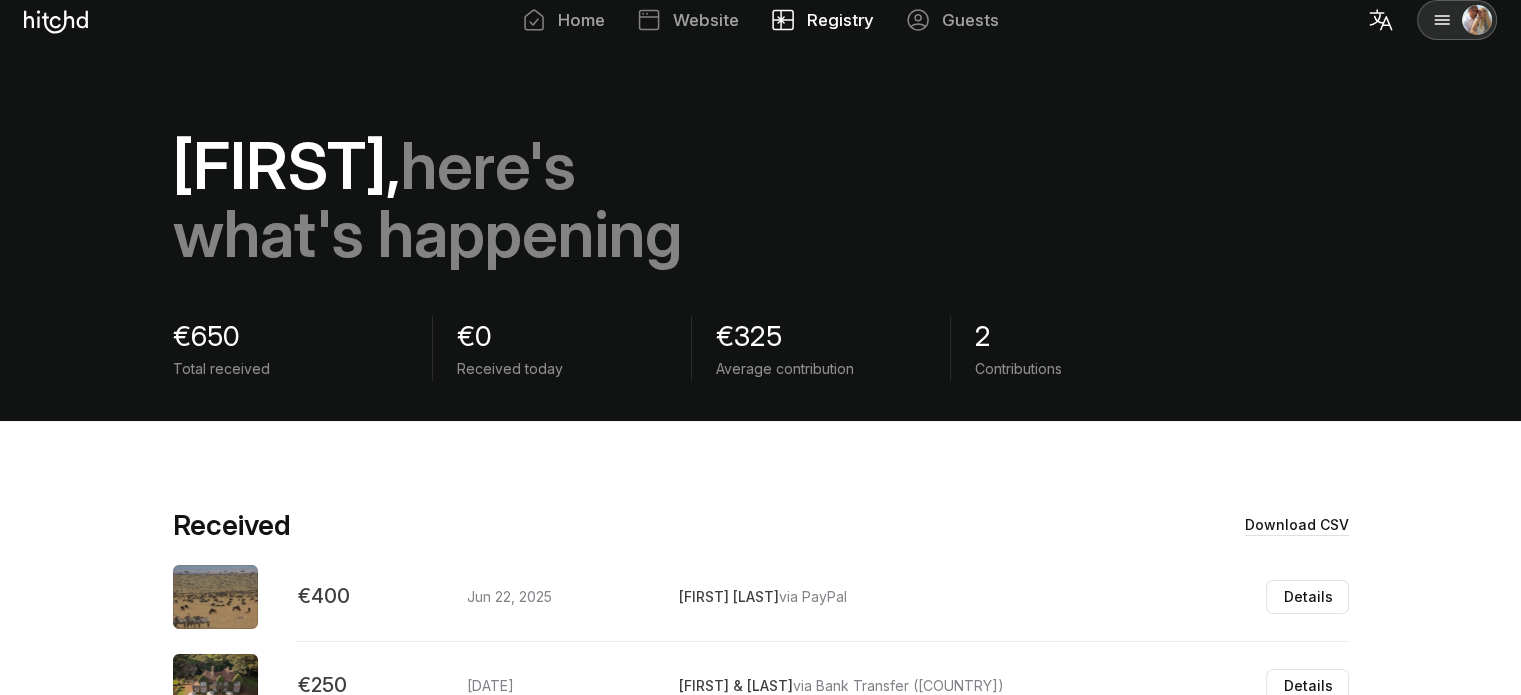 scroll, scrollTop: 122, scrollLeft: 0, axis: vertical 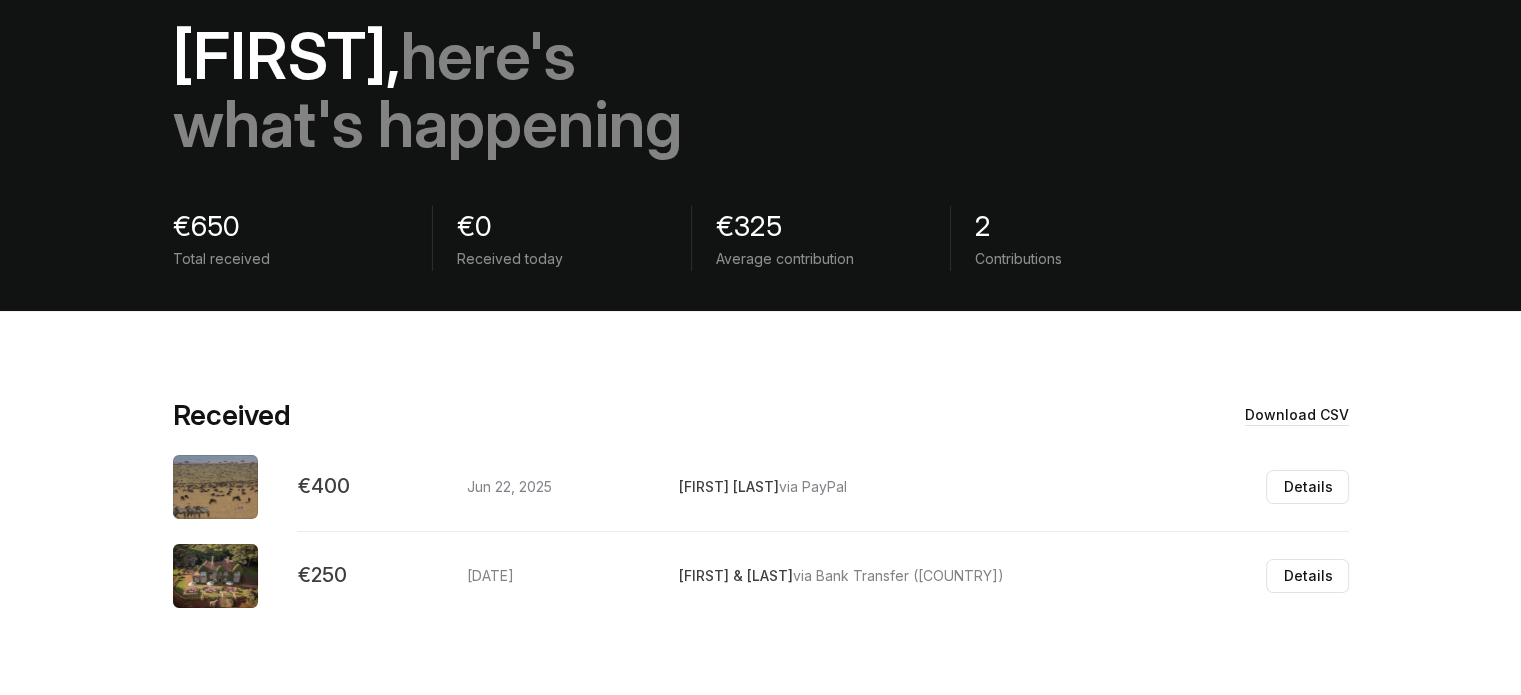 click on "Details" at bounding box center (1307, 487) 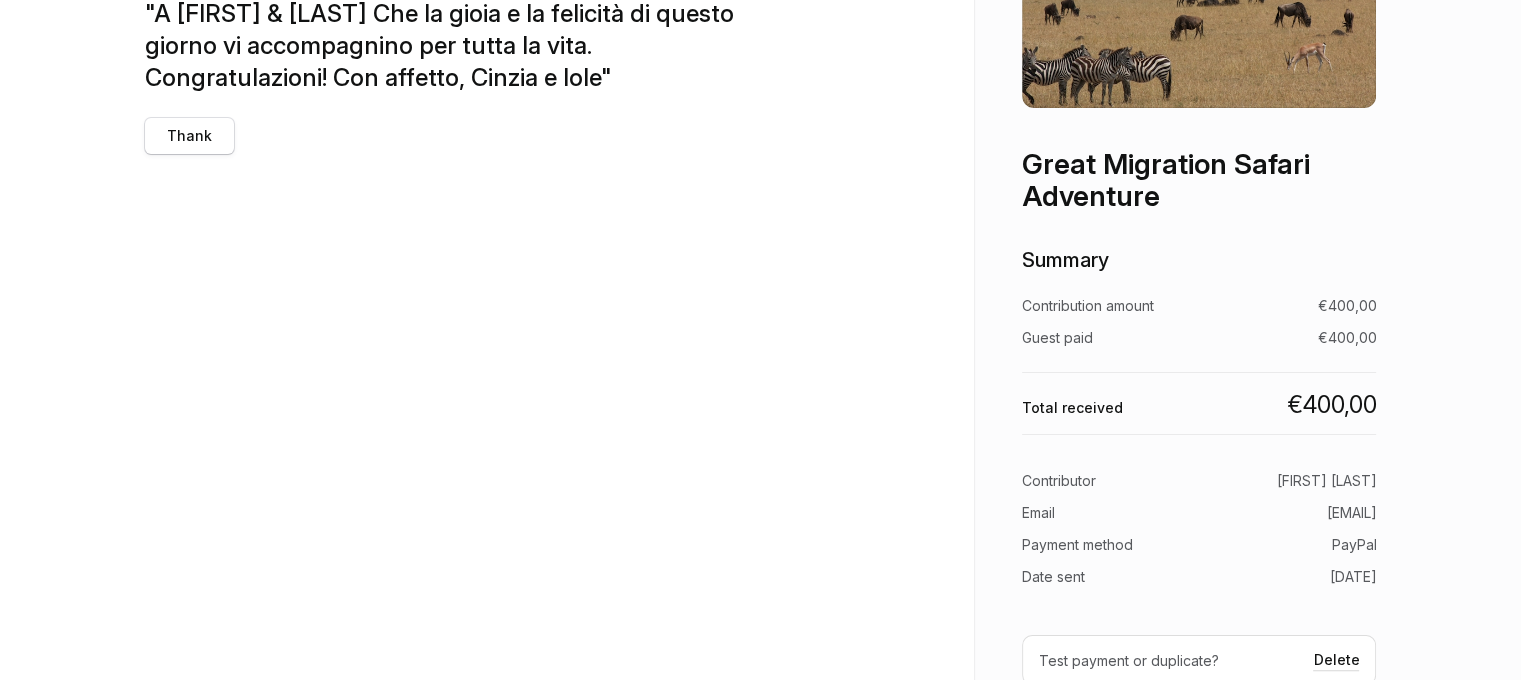 scroll, scrollTop: 200, scrollLeft: 0, axis: vertical 